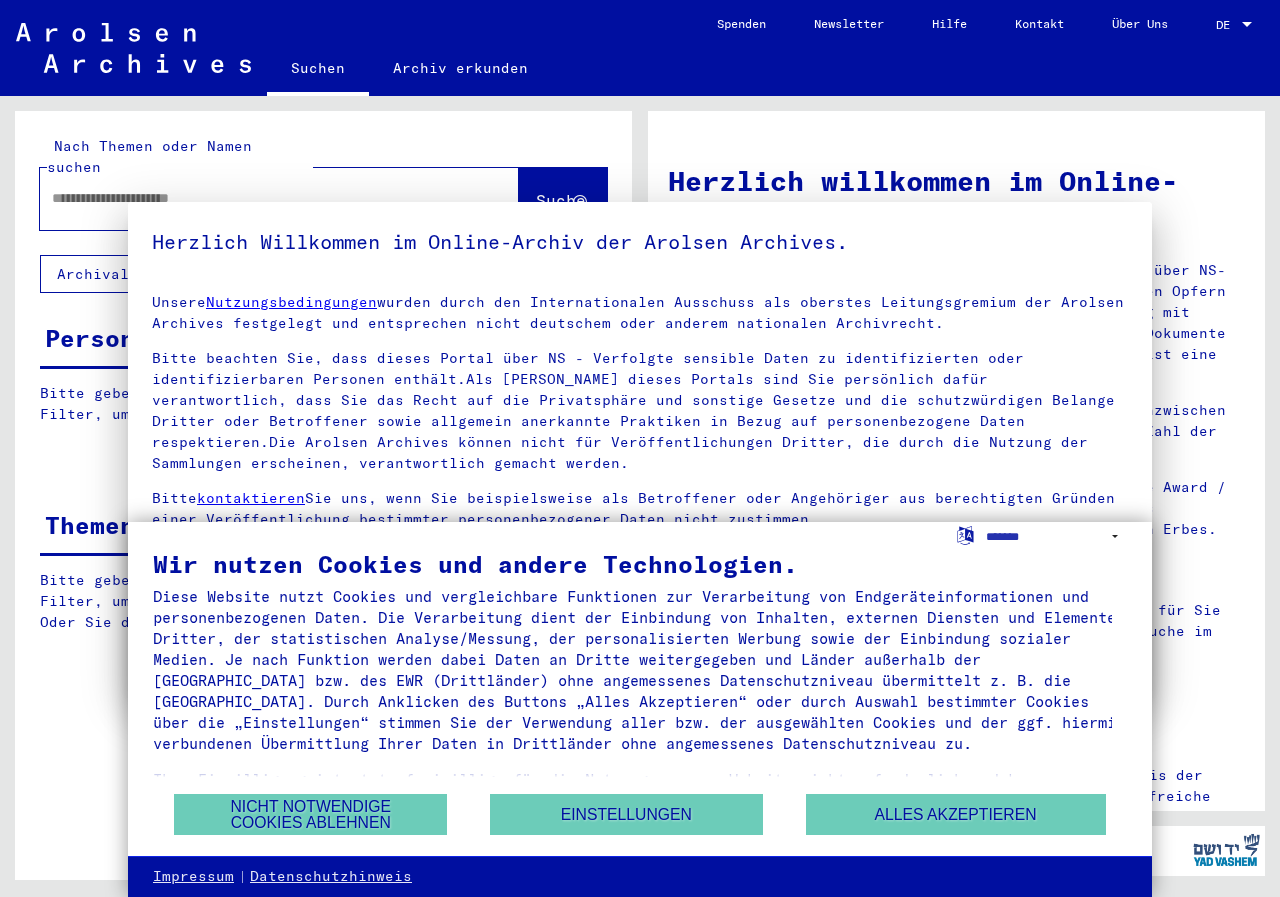 scroll, scrollTop: 0, scrollLeft: 0, axis: both 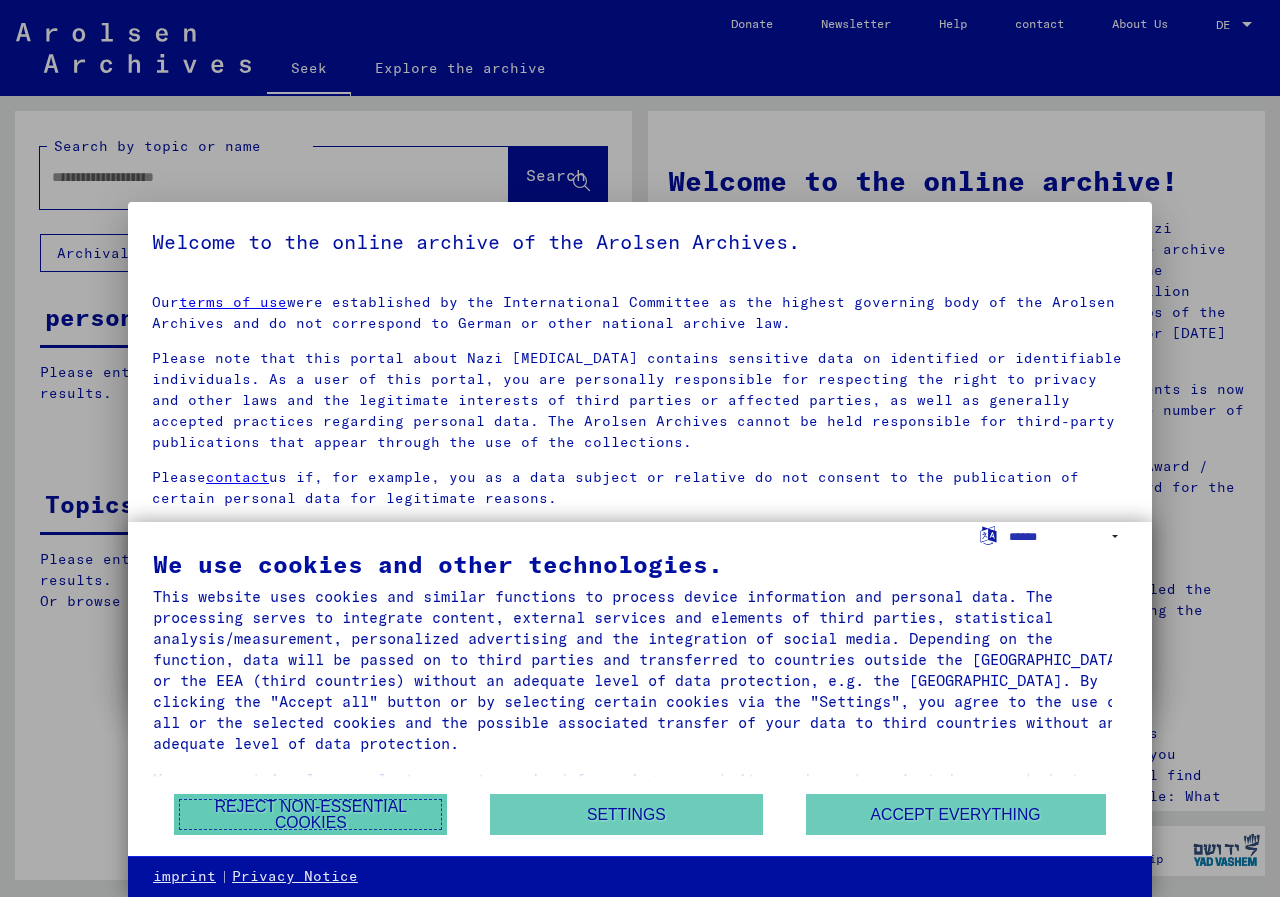 click on "Reject non-essential cookies" at bounding box center (311, 814) 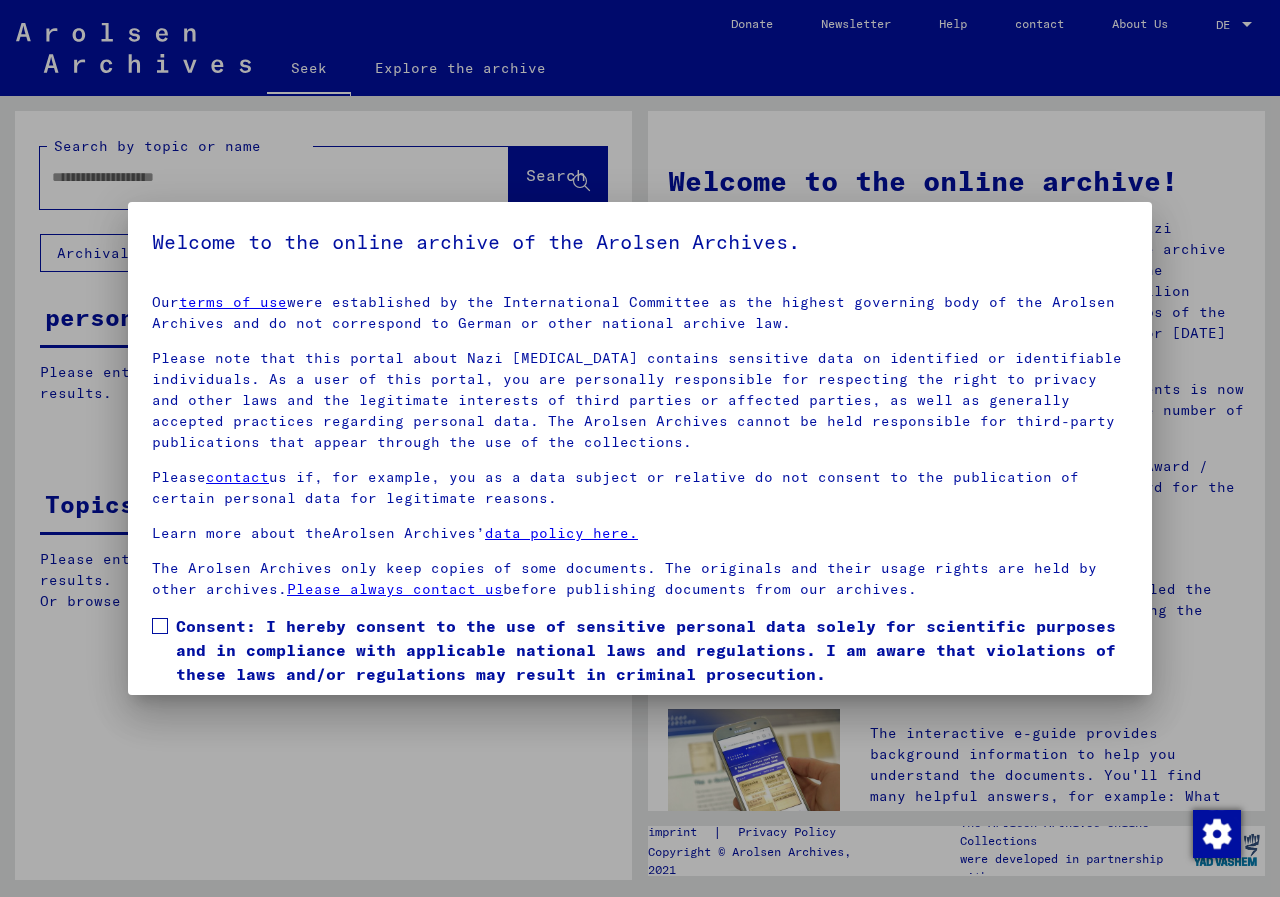 click at bounding box center (160, 626) 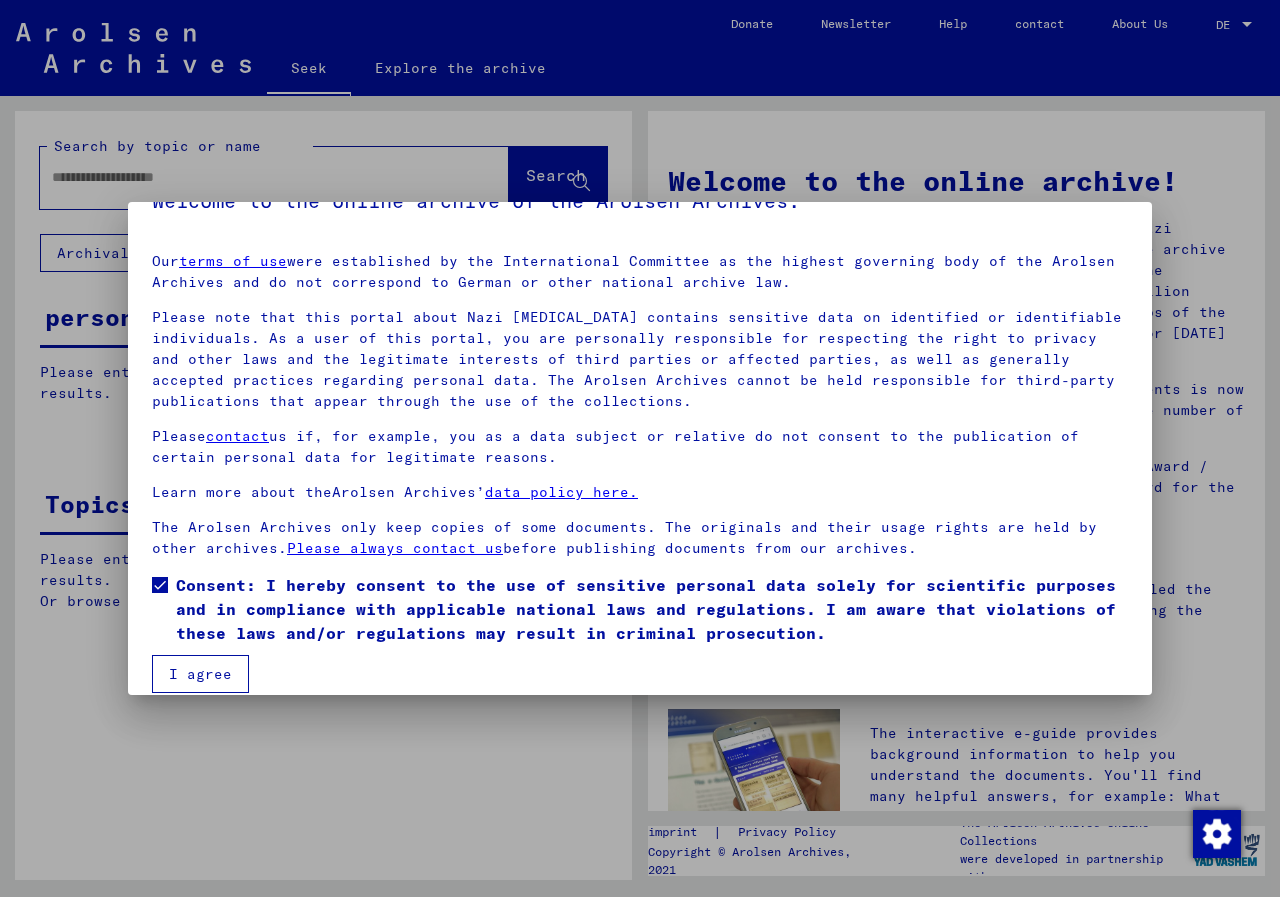 scroll, scrollTop: 63, scrollLeft: 0, axis: vertical 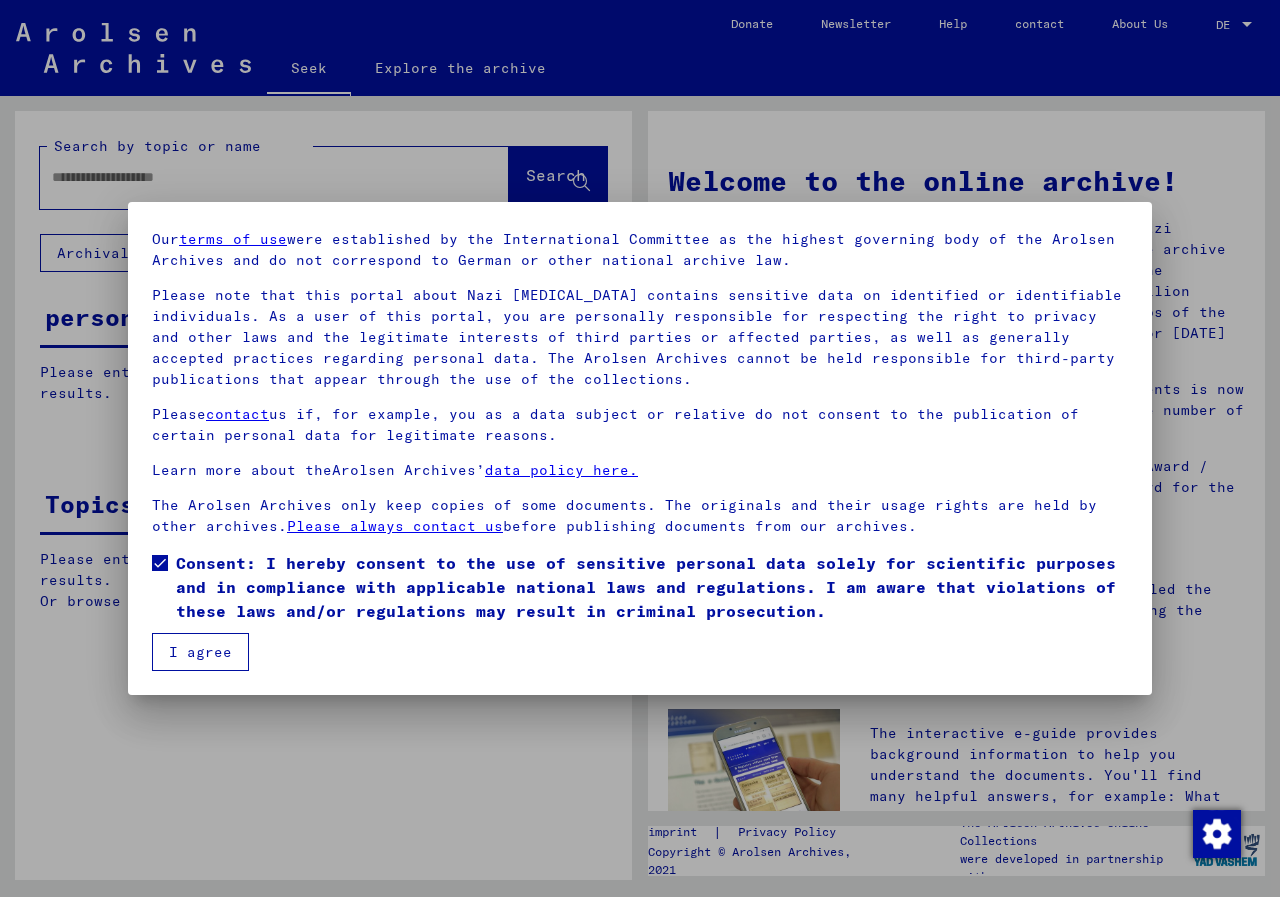 click on "I agree" at bounding box center [200, 652] 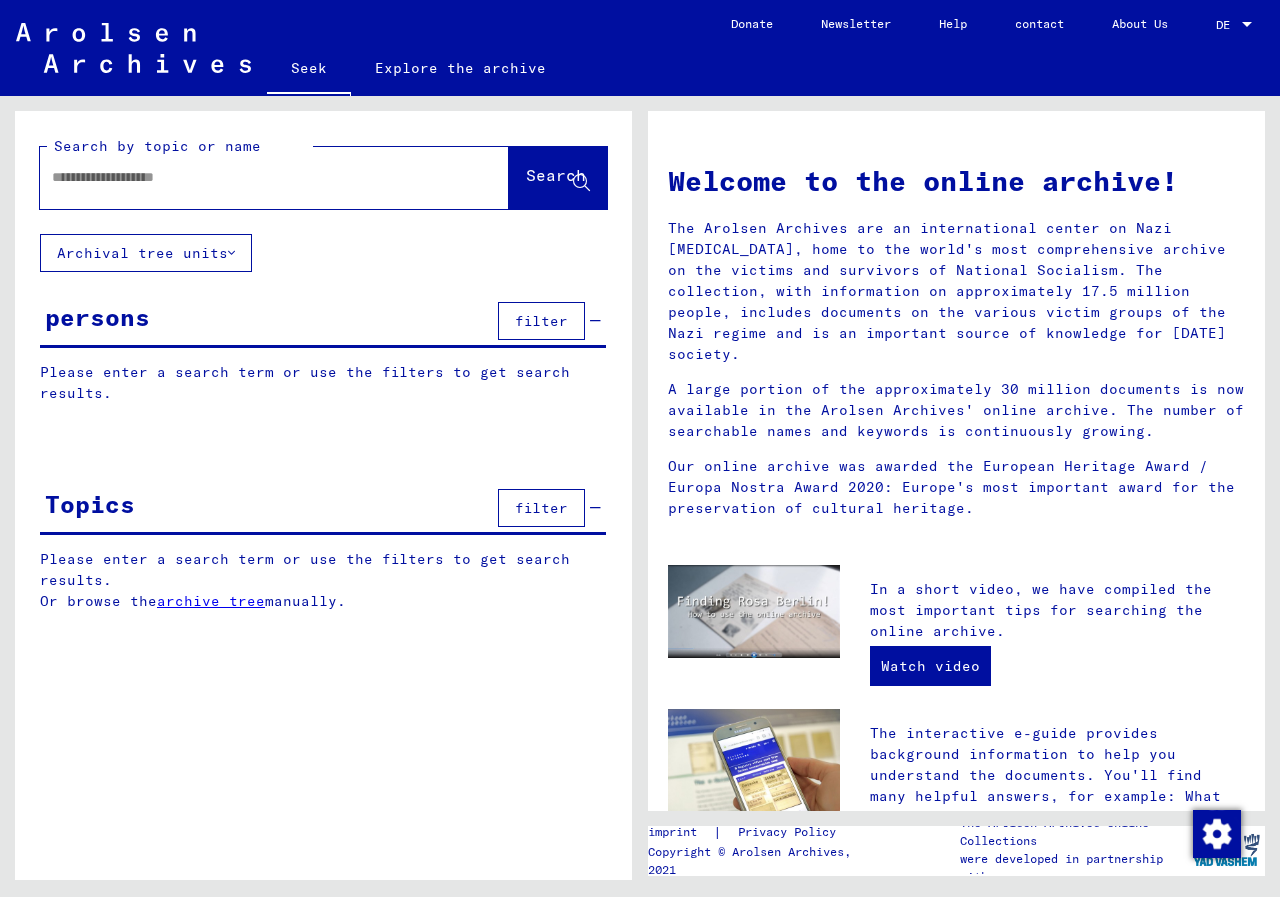 click at bounding box center [250, 177] 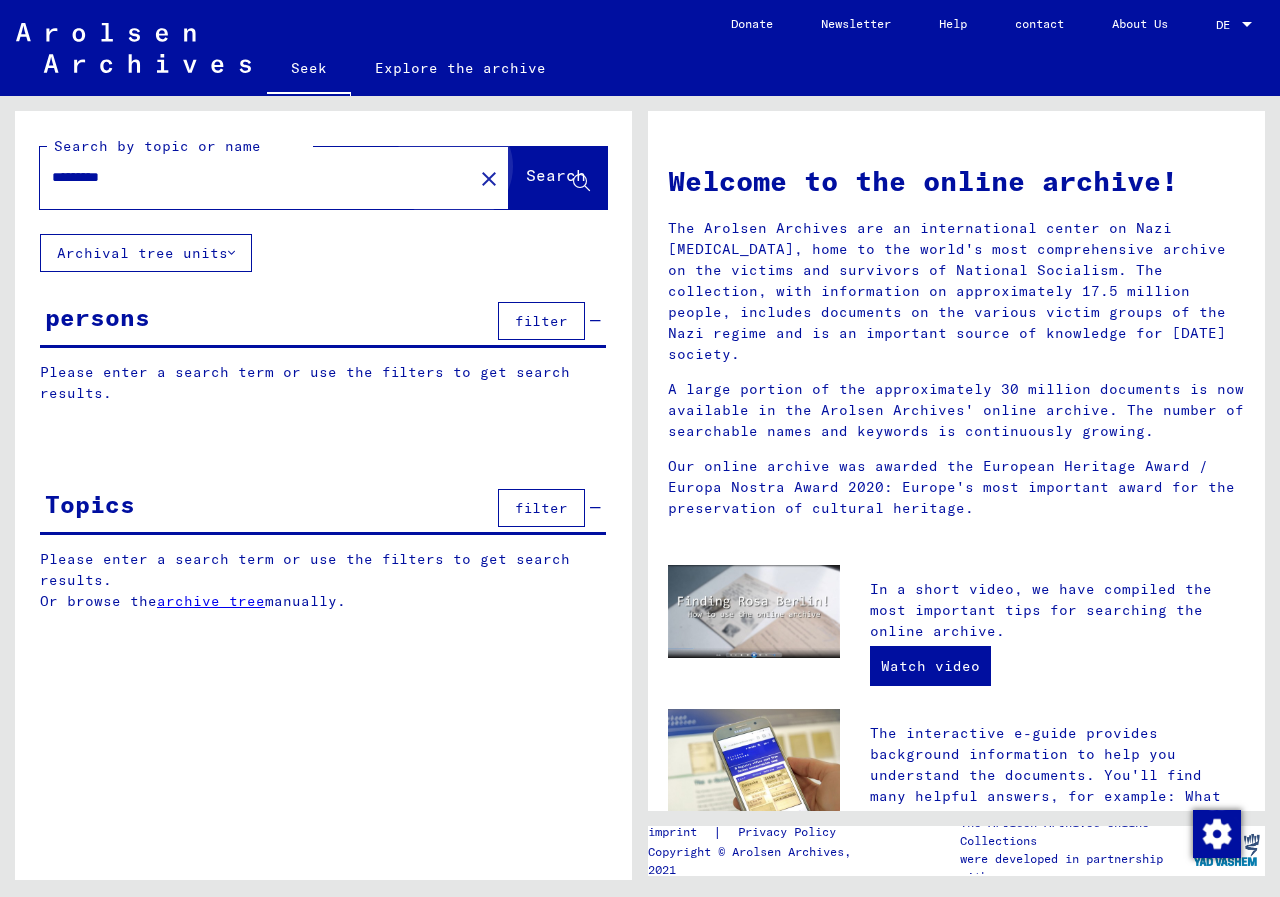 click on "Search" 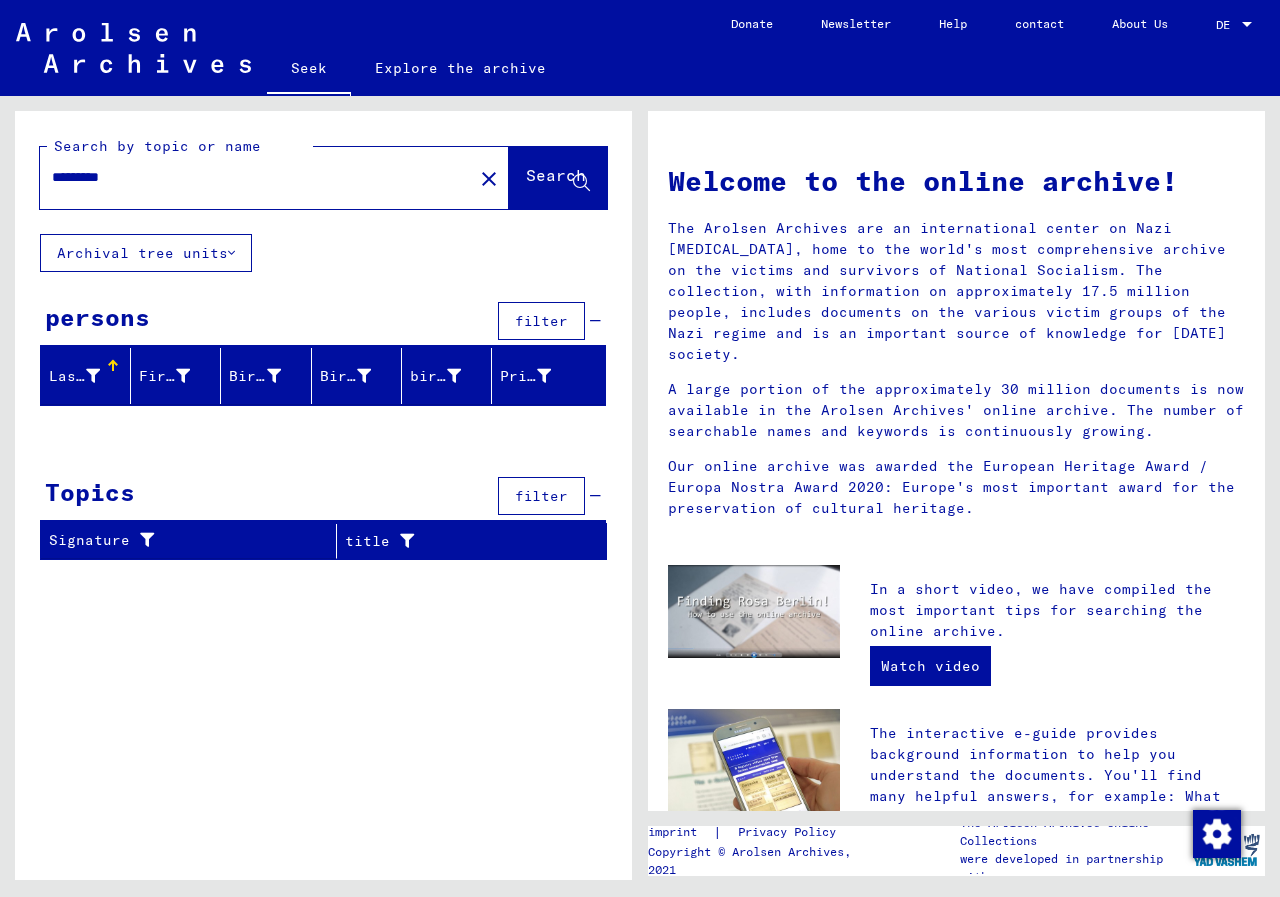 click on "*********" at bounding box center (250, 177) 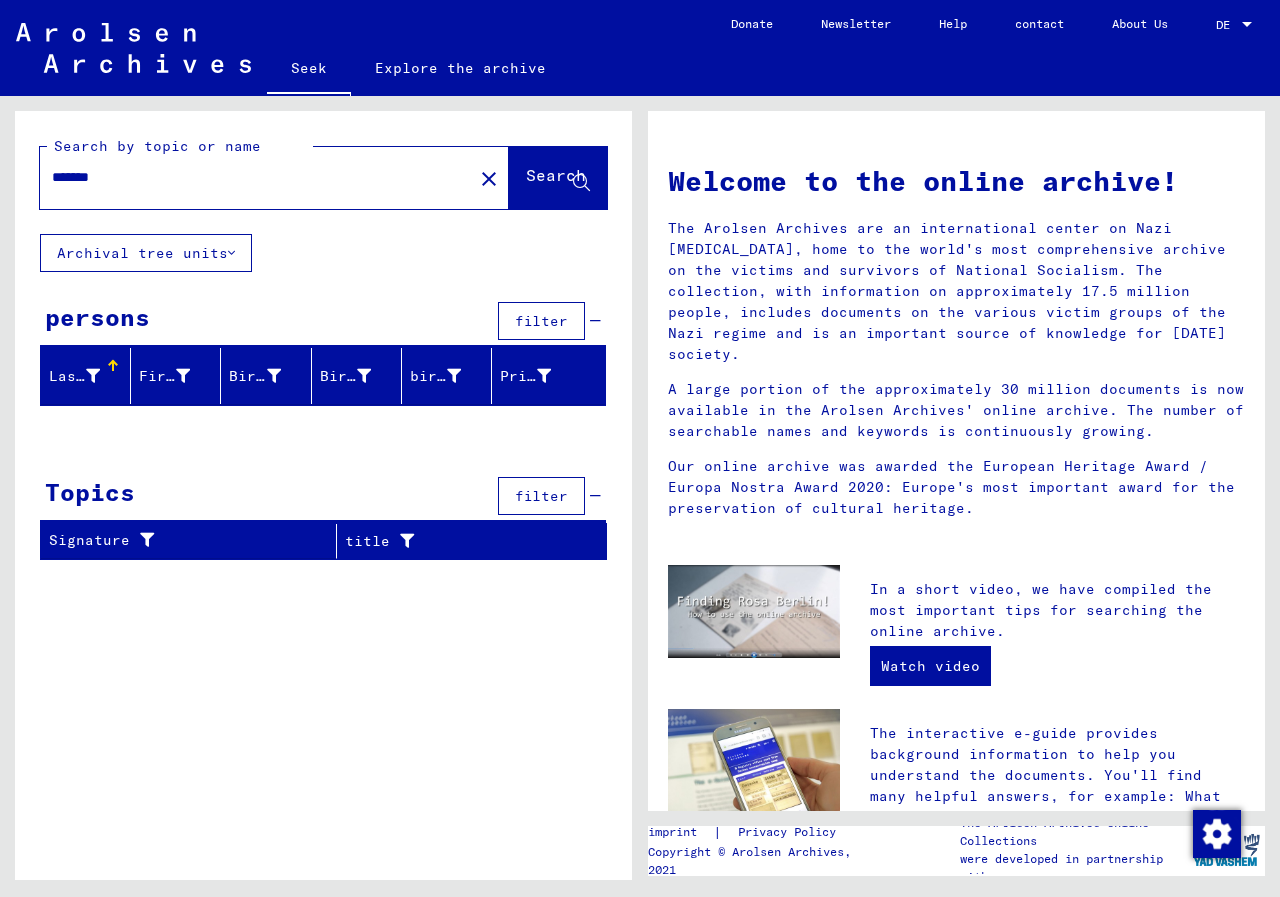type on "*******" 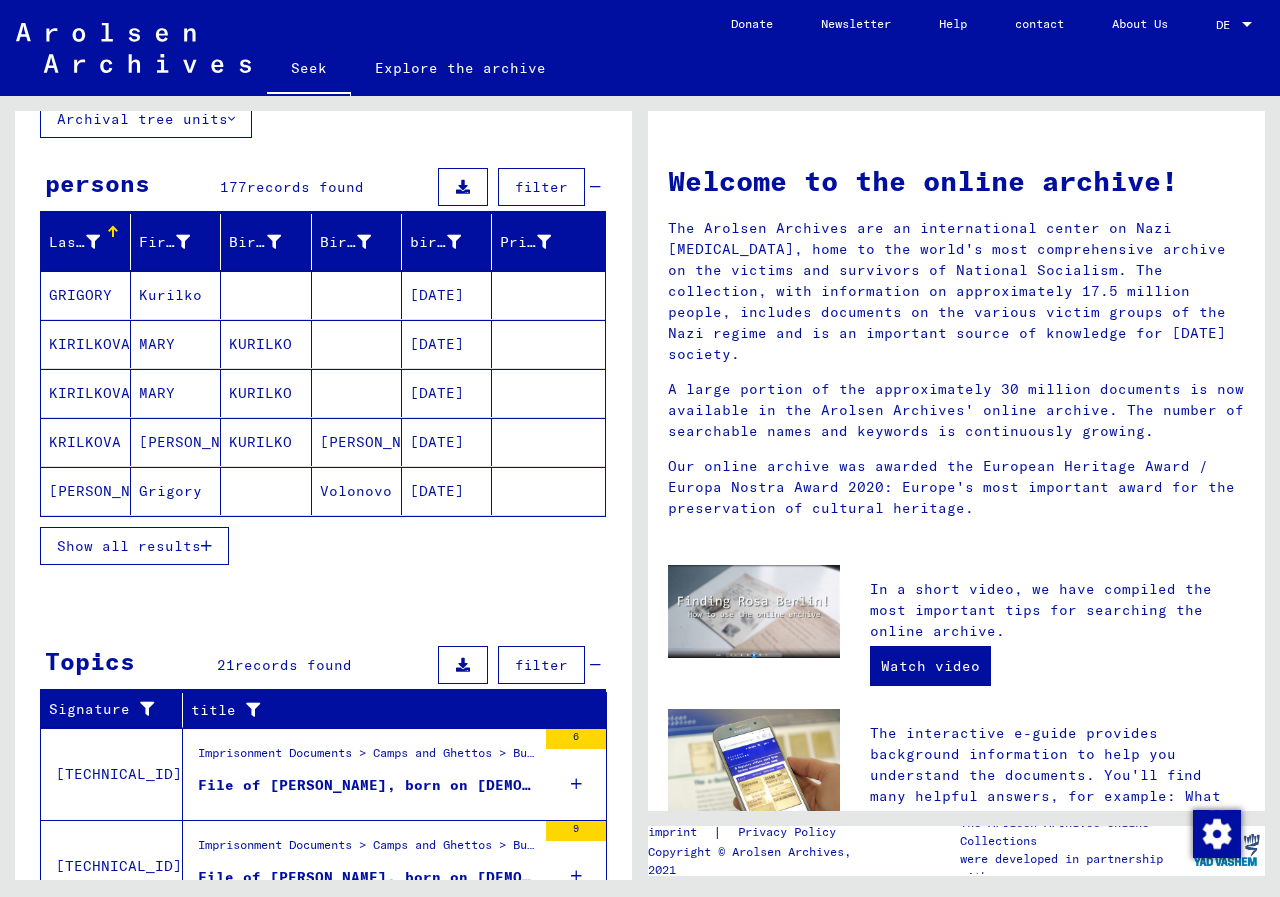 scroll, scrollTop: 102, scrollLeft: 0, axis: vertical 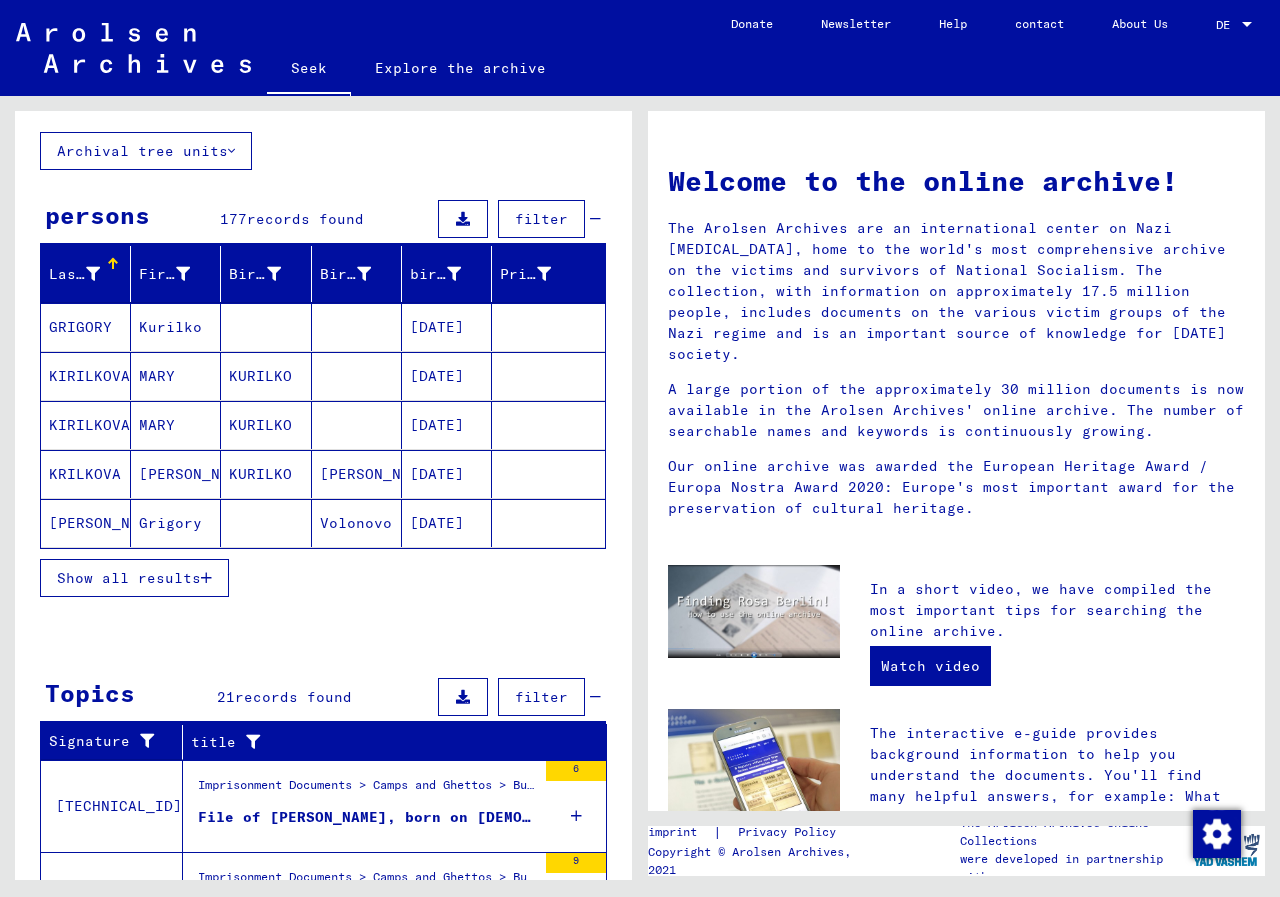 click on "Show all results" at bounding box center [134, 578] 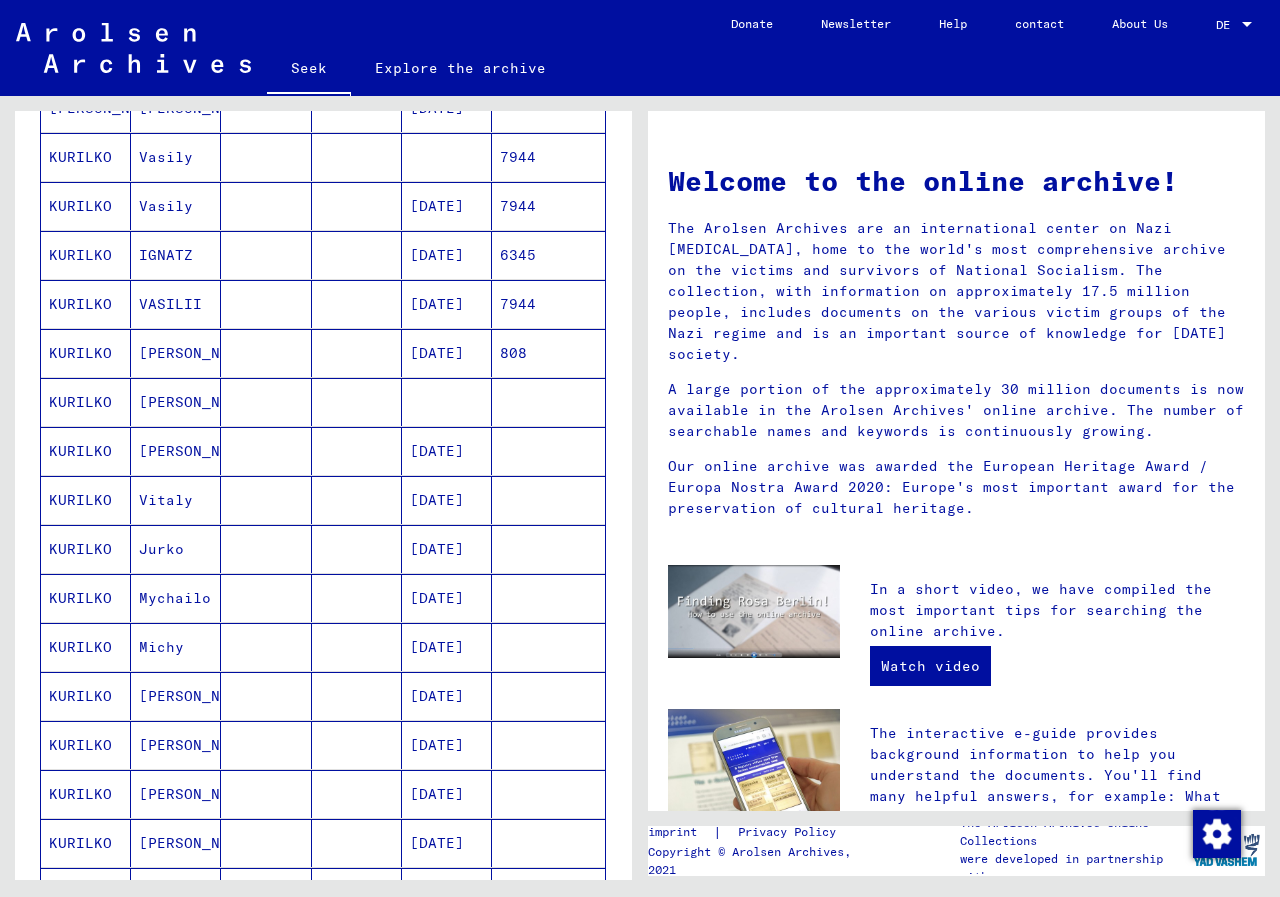 scroll, scrollTop: 602, scrollLeft: 0, axis: vertical 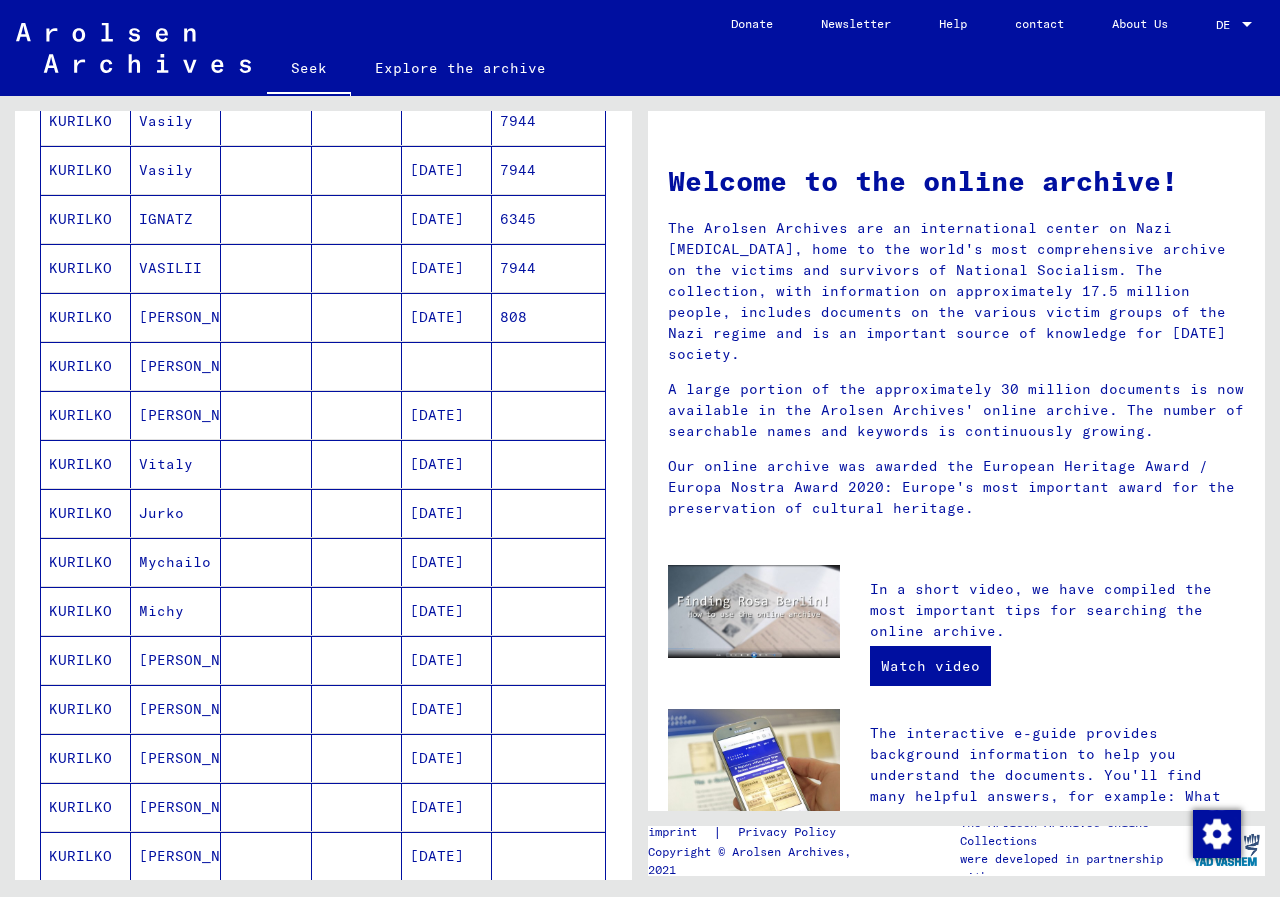 click on "KURILKO" at bounding box center [80, 366] 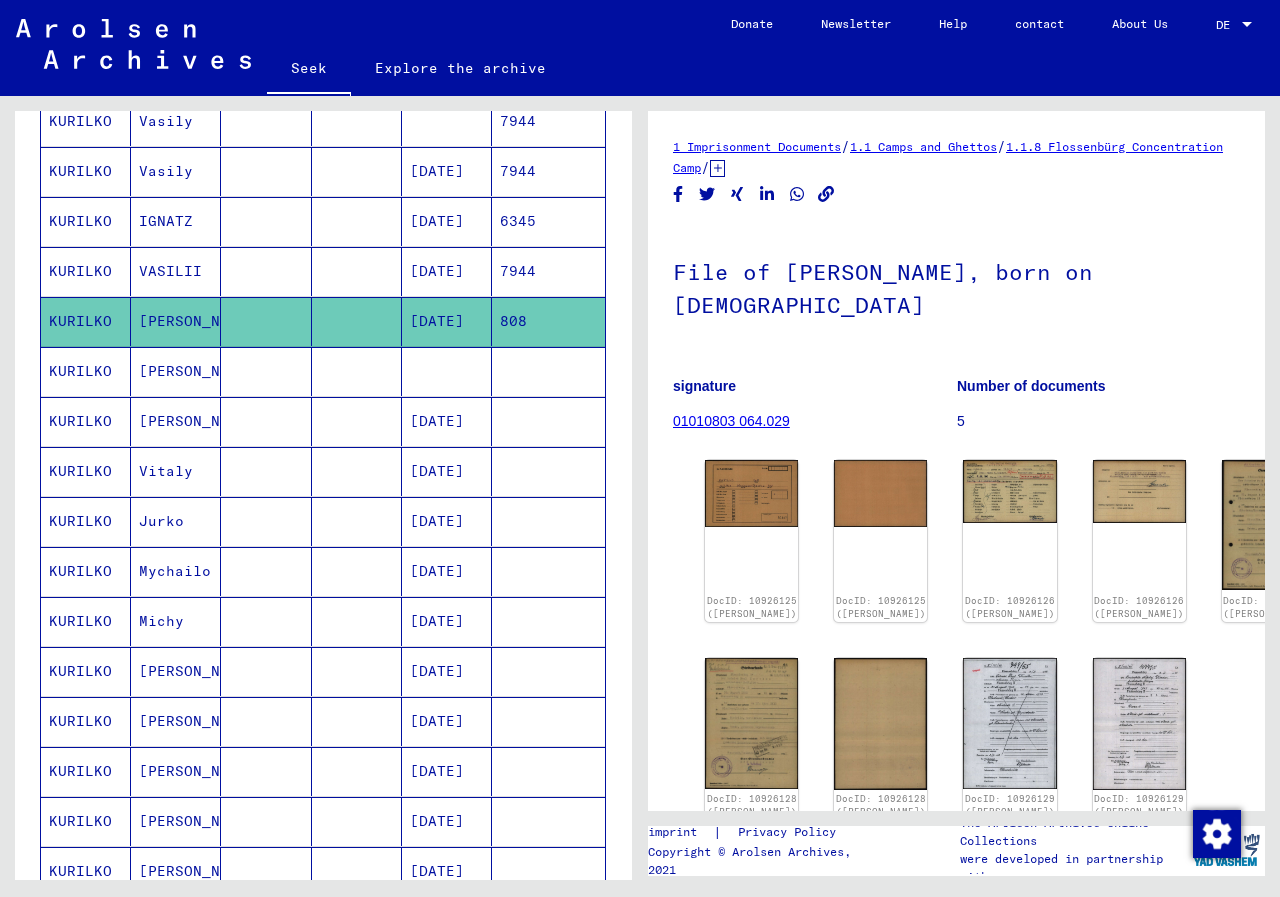 scroll, scrollTop: 0, scrollLeft: 0, axis: both 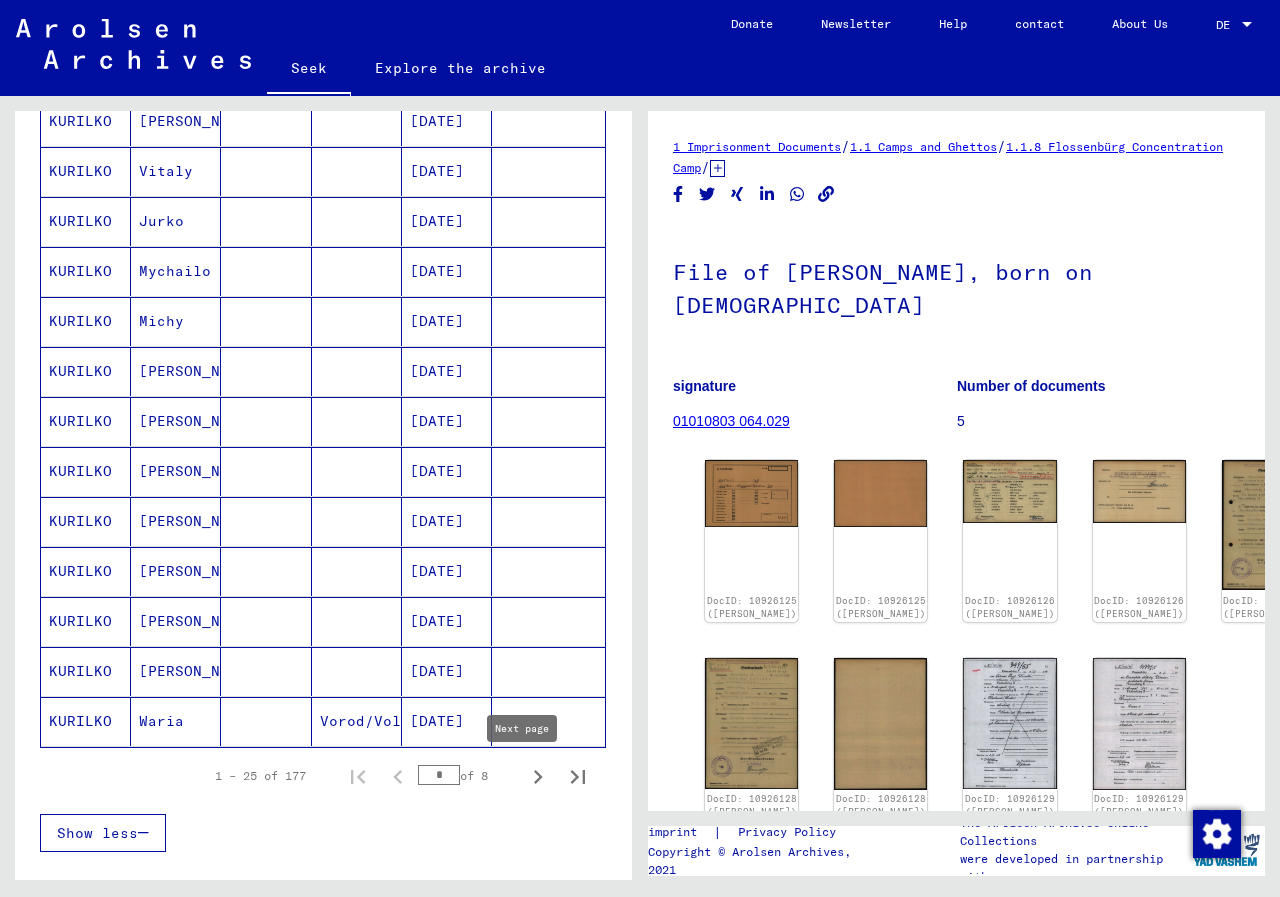 click 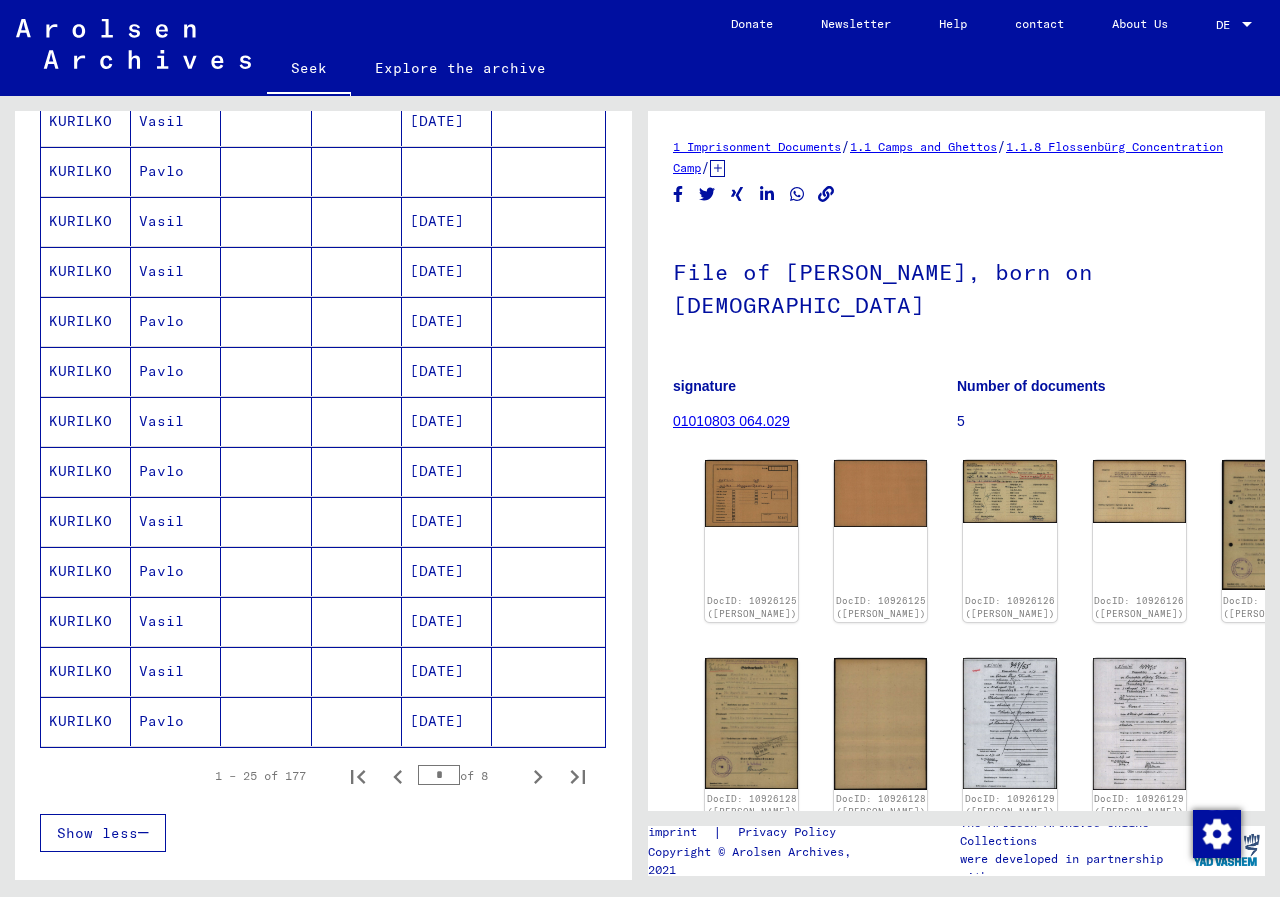 click on "KURILKO" at bounding box center (80, 371) 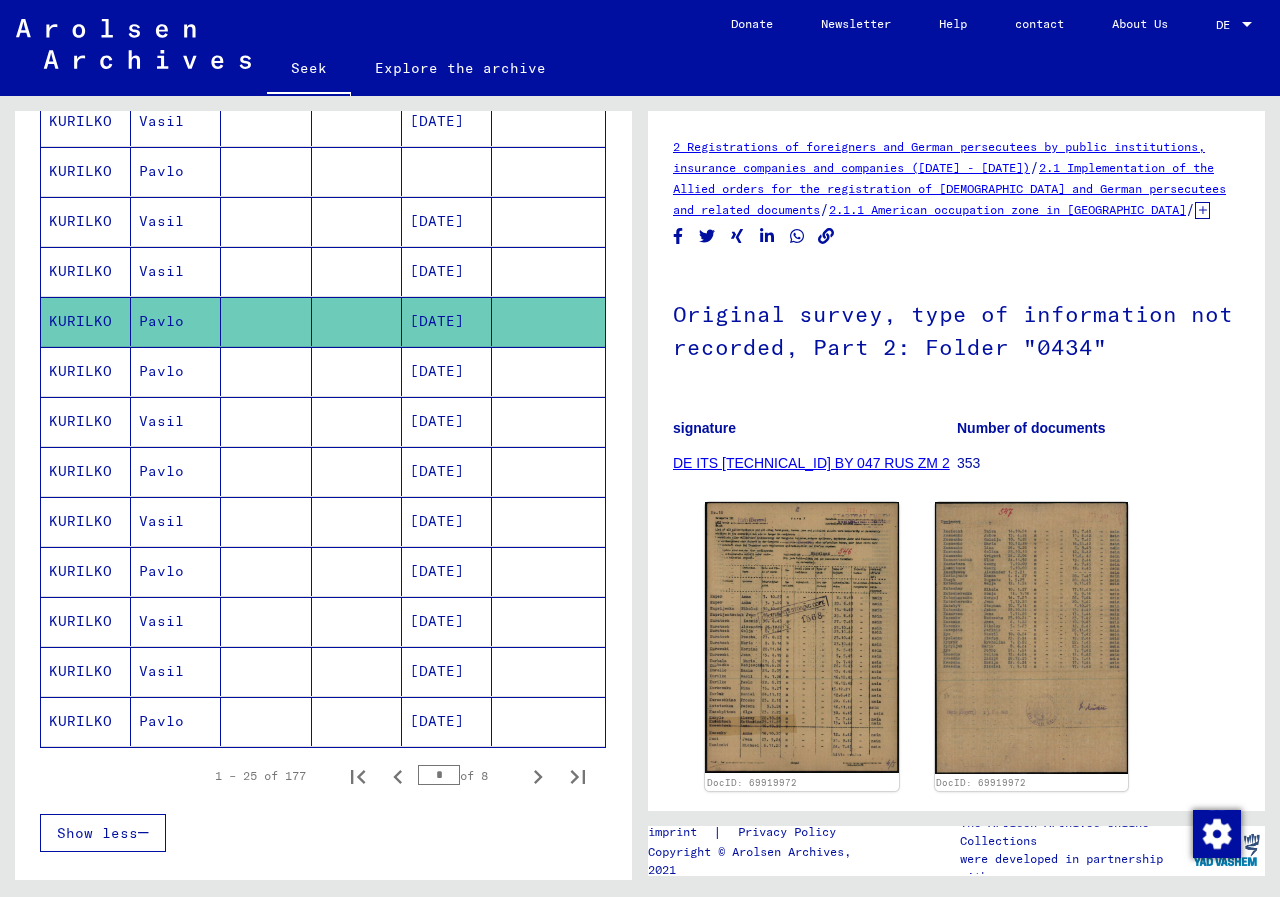 scroll, scrollTop: 0, scrollLeft: 0, axis: both 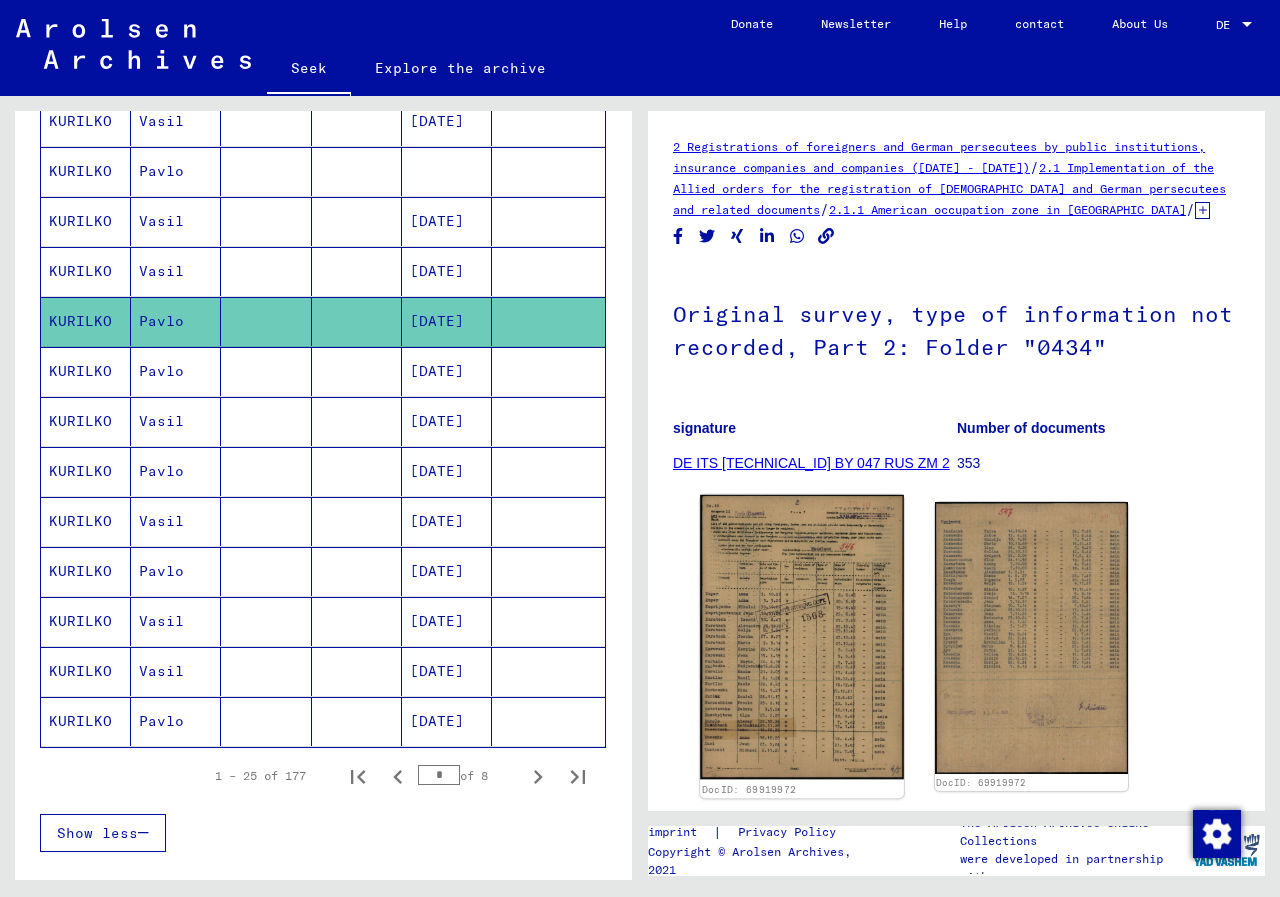 click 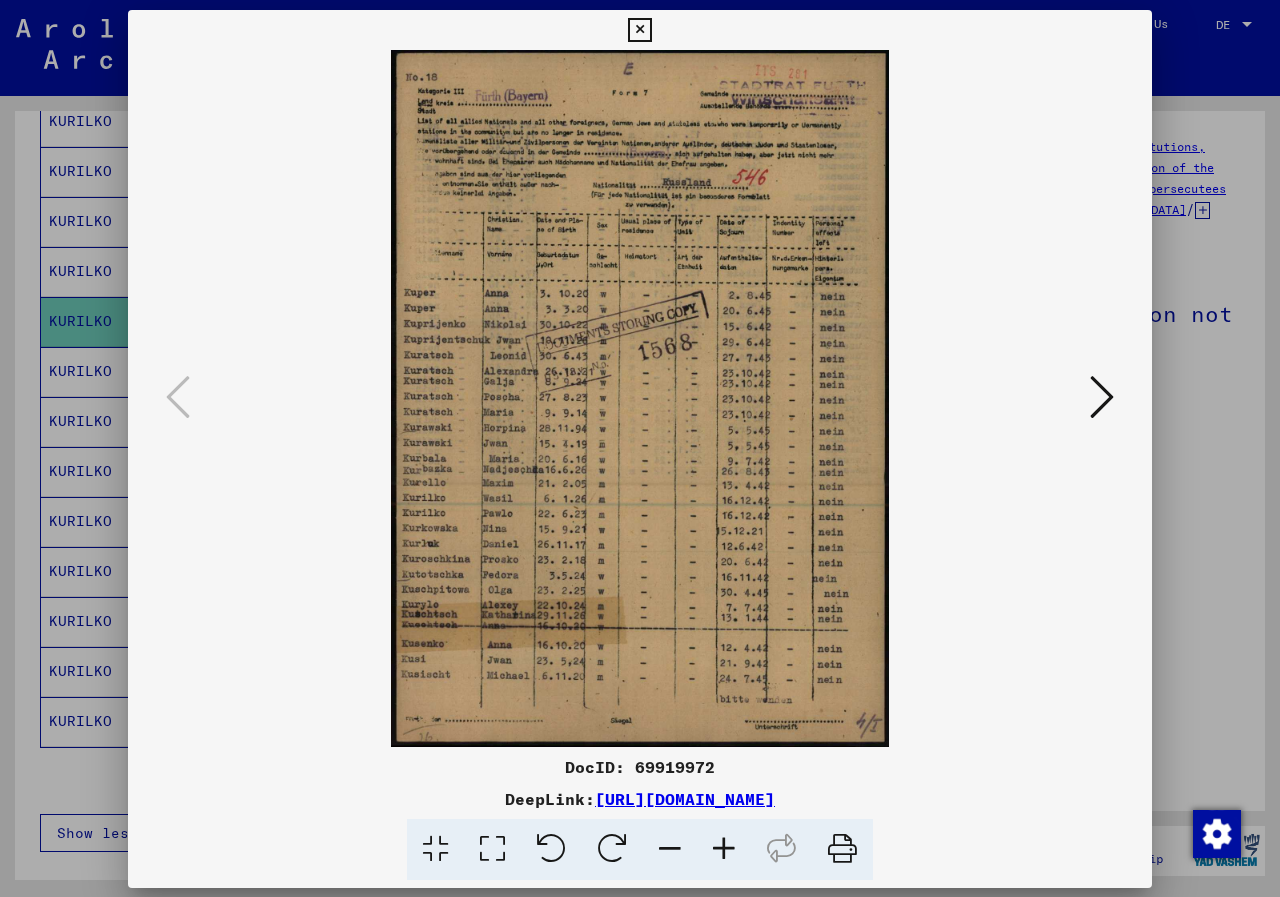 click at bounding box center (640, 398) 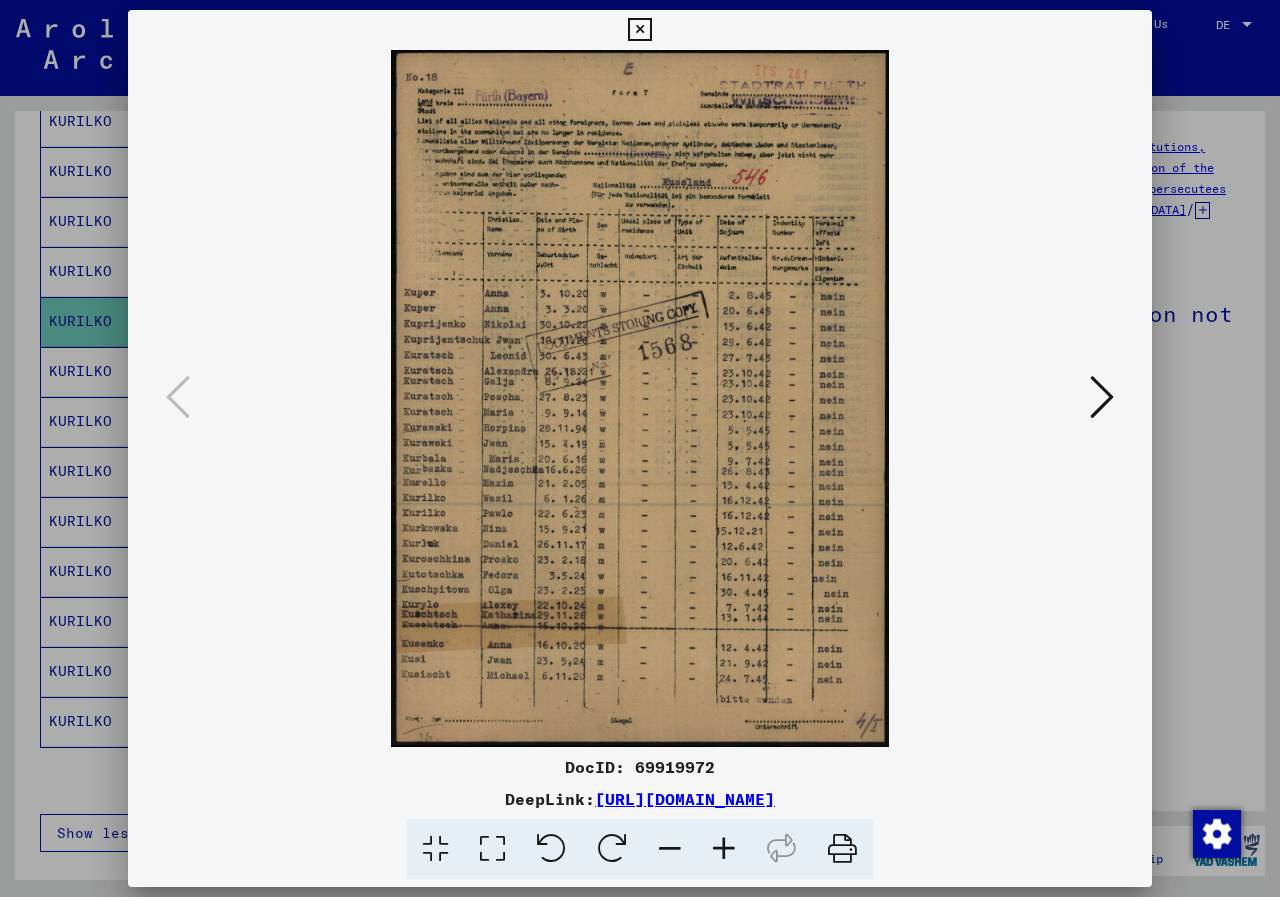 click at bounding box center [724, 849] 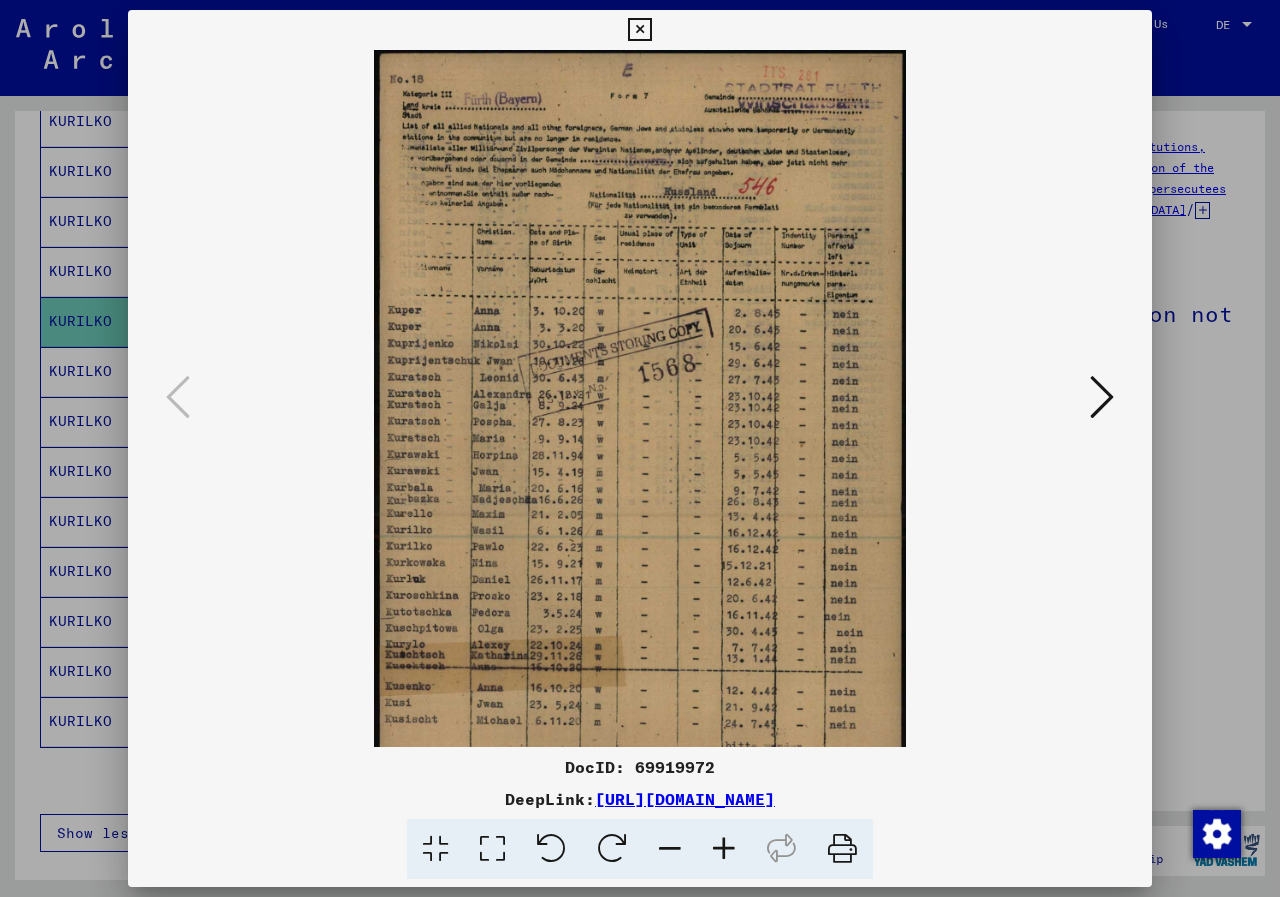 click at bounding box center [724, 849] 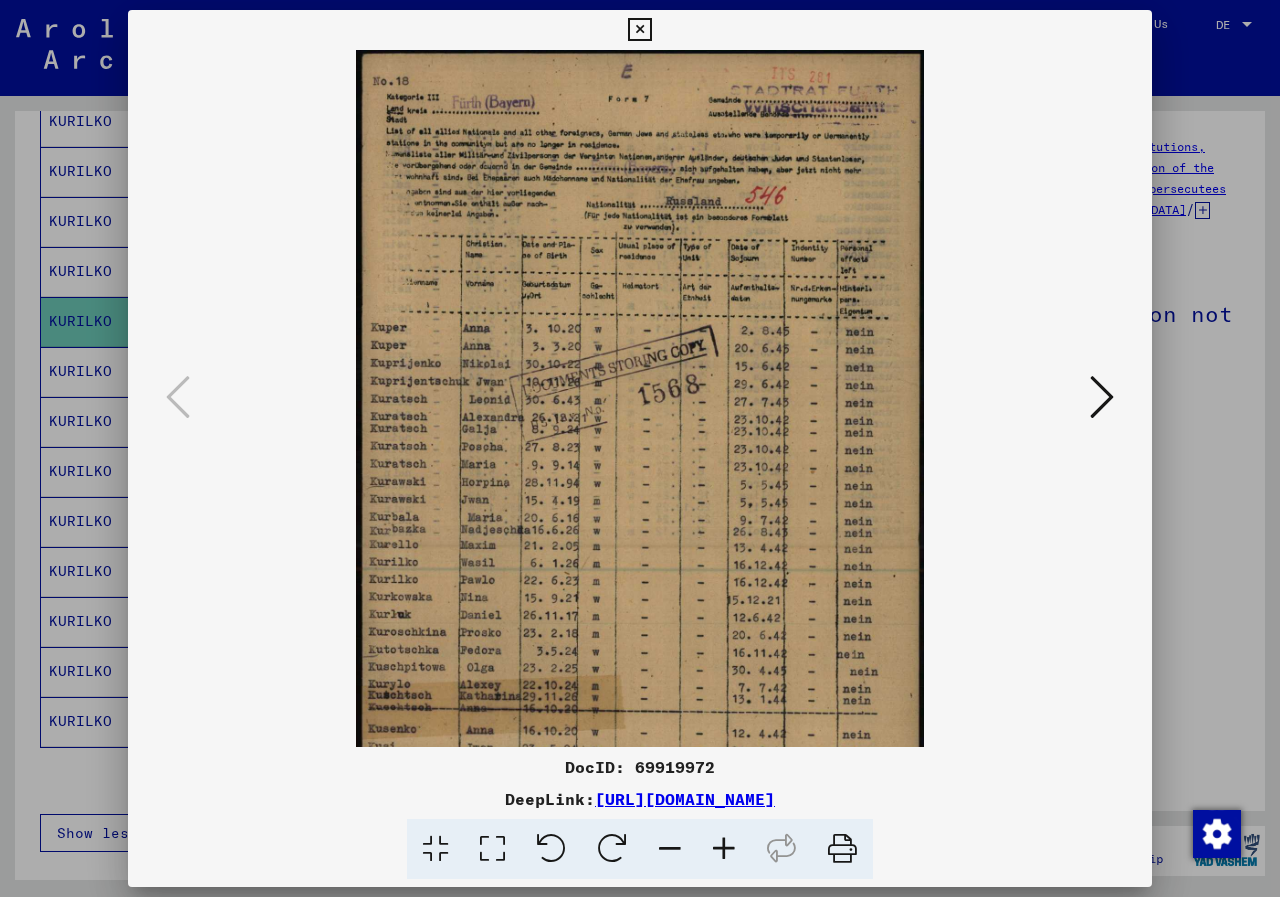 click at bounding box center [724, 849] 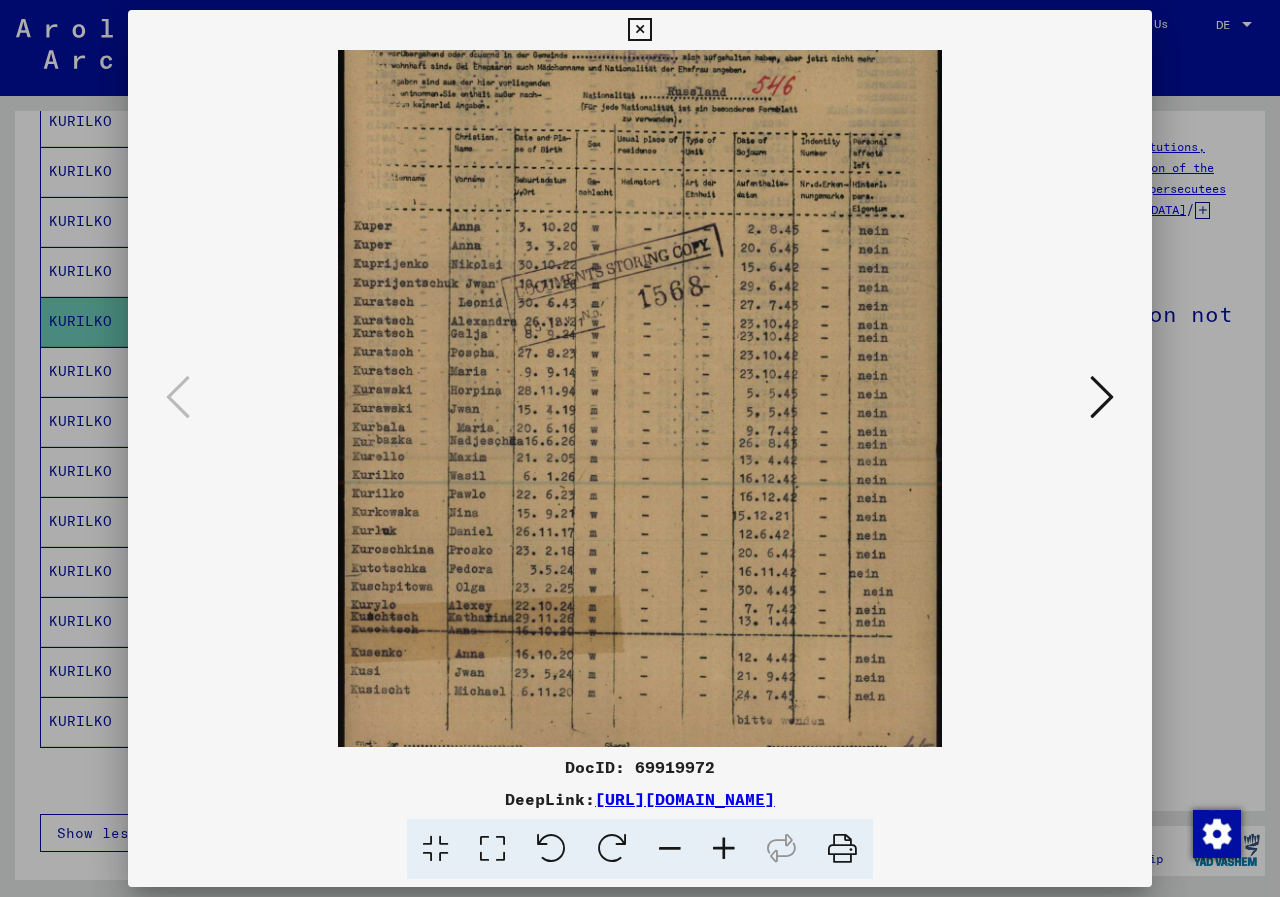 scroll, scrollTop: 150, scrollLeft: 0, axis: vertical 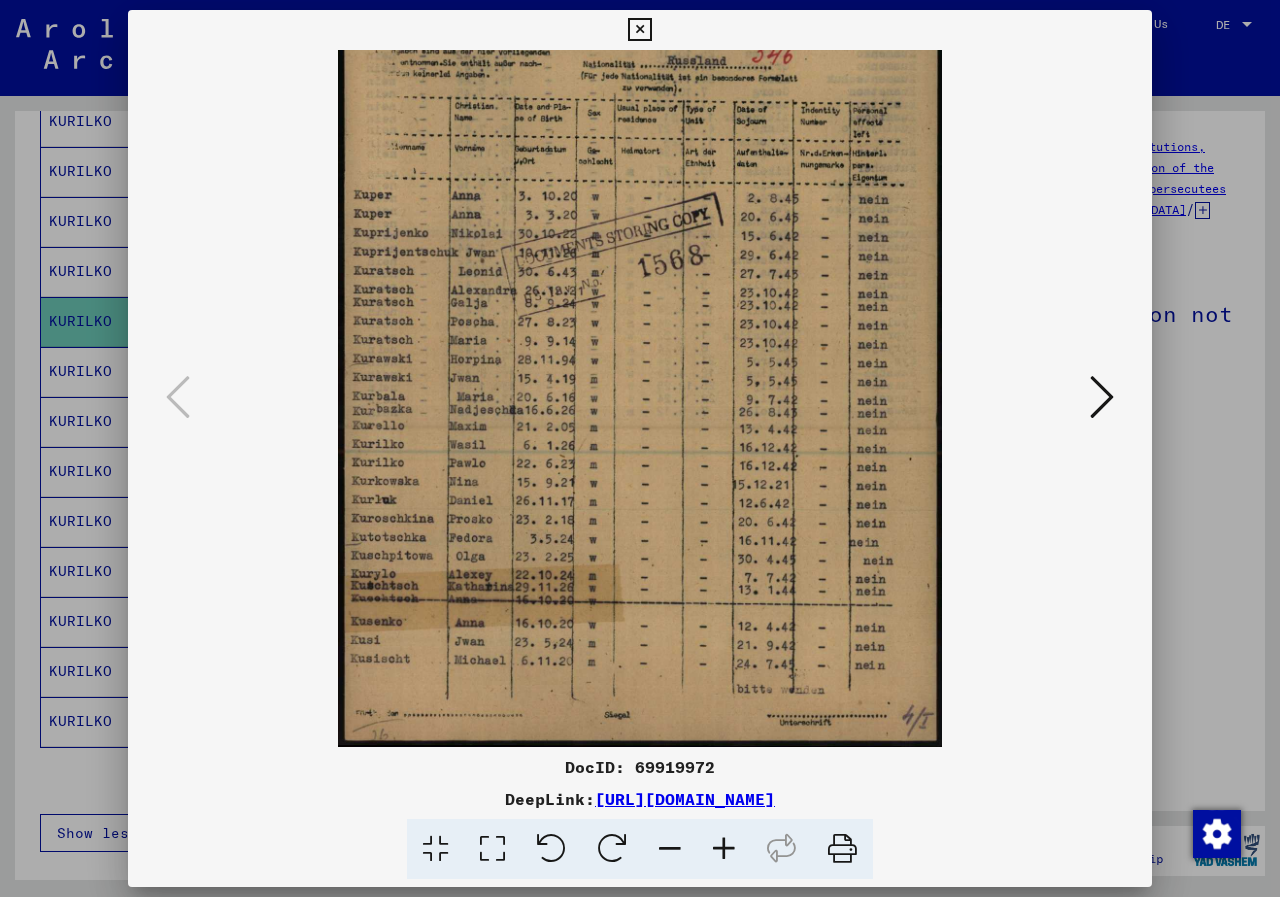 drag, startPoint x: 679, startPoint y: 579, endPoint x: 660, endPoint y: 248, distance: 331.54486 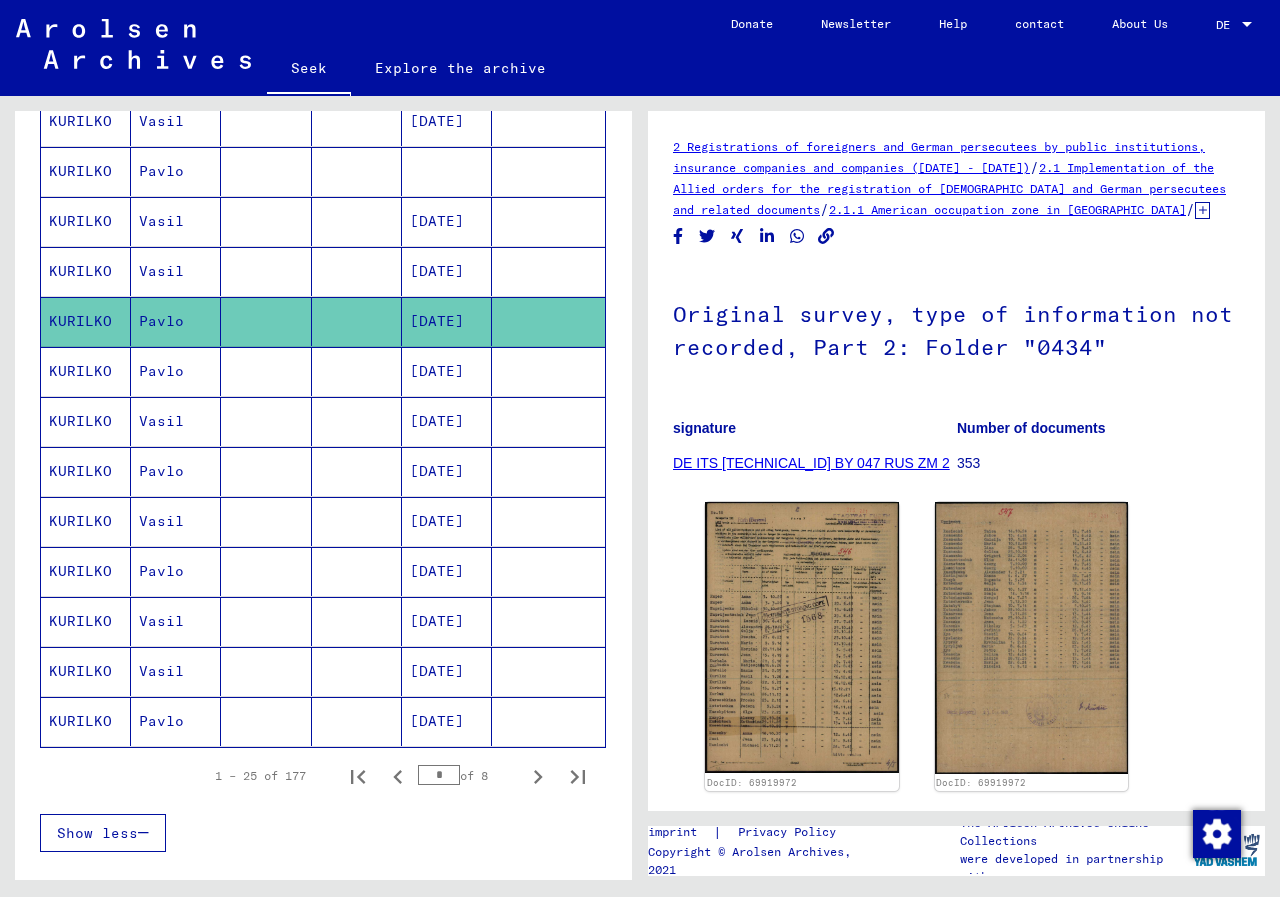 click on "KURILKO" at bounding box center (80, 521) 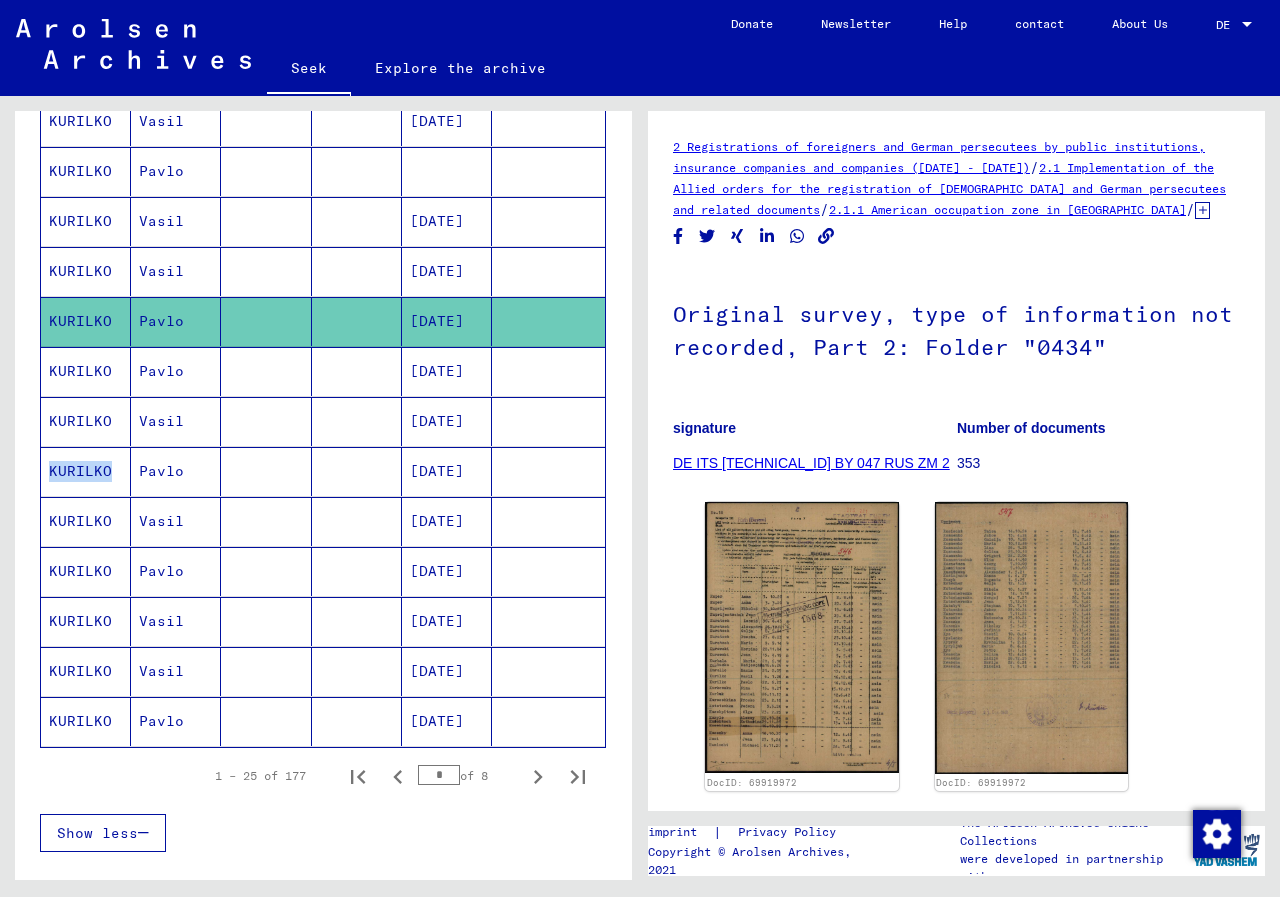 click on "KURILKO" at bounding box center (80, 521) 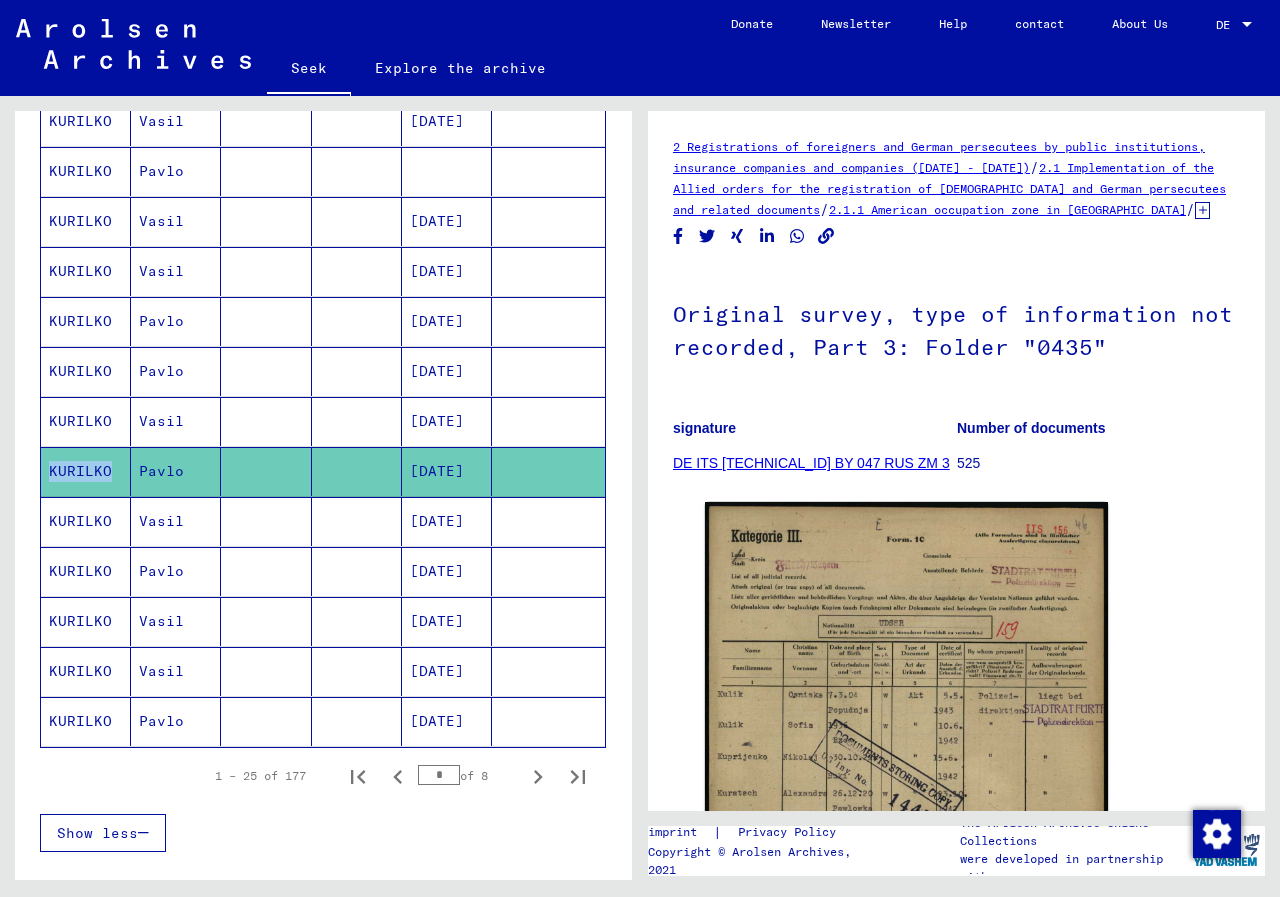 scroll, scrollTop: 0, scrollLeft: 0, axis: both 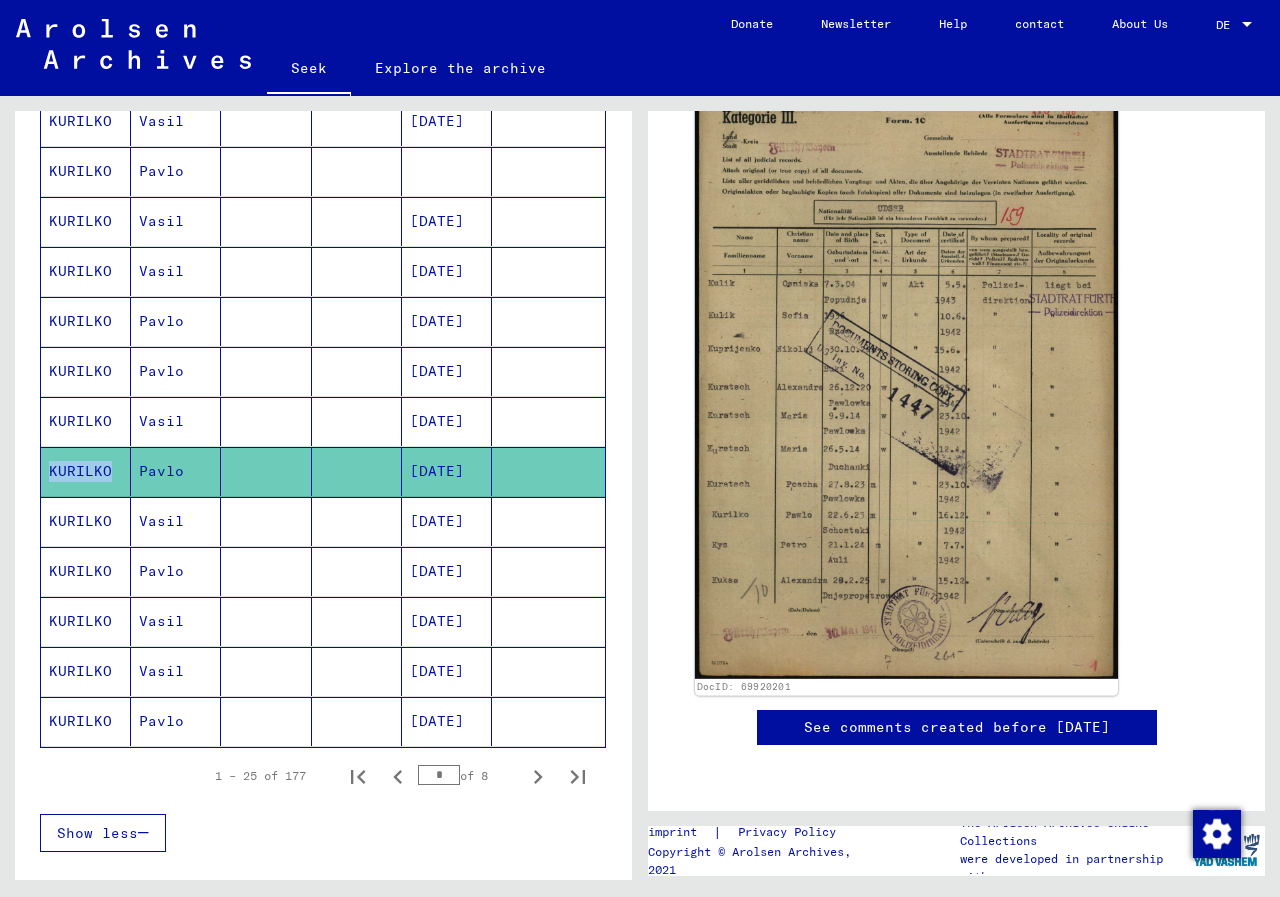 click 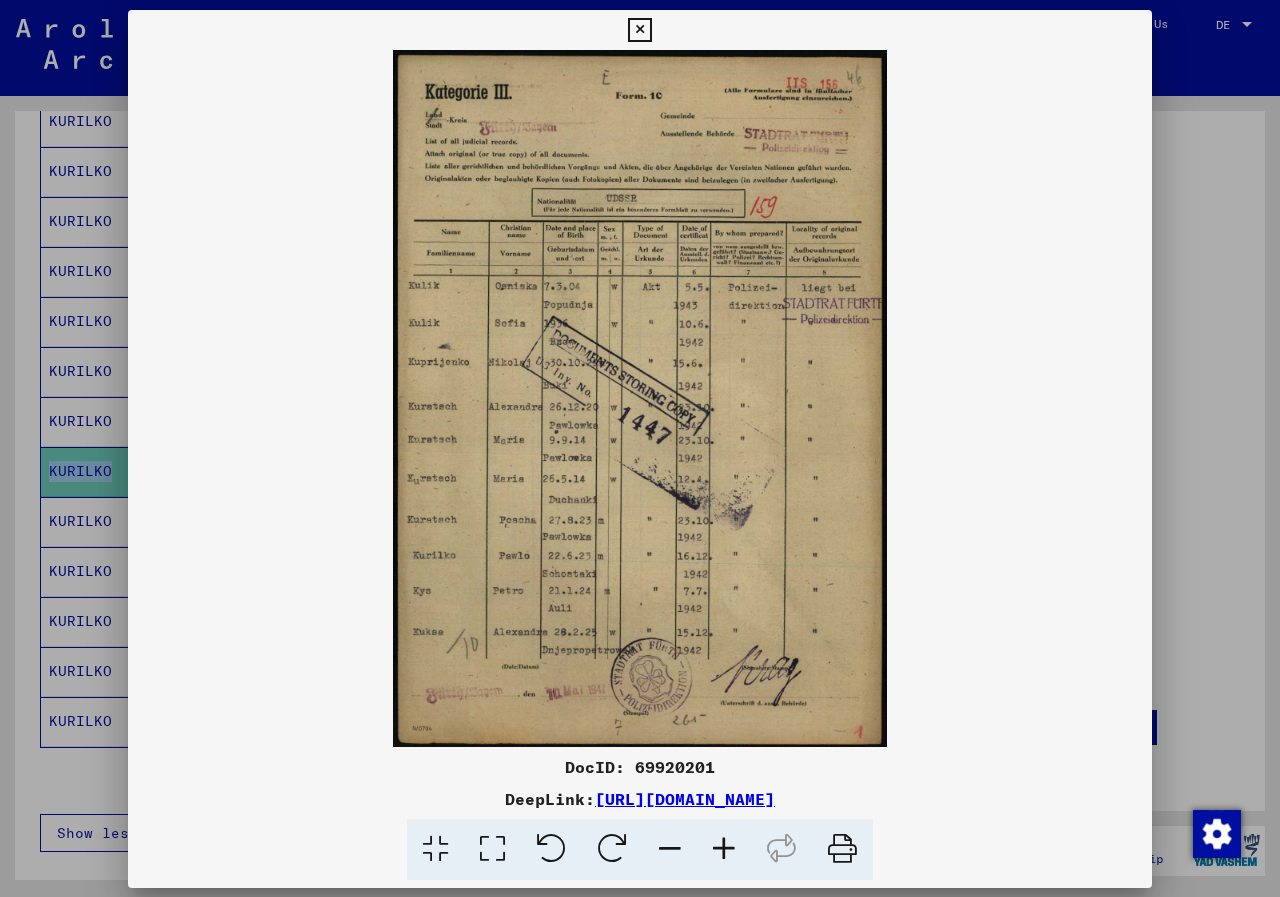 click at bounding box center (640, 398) 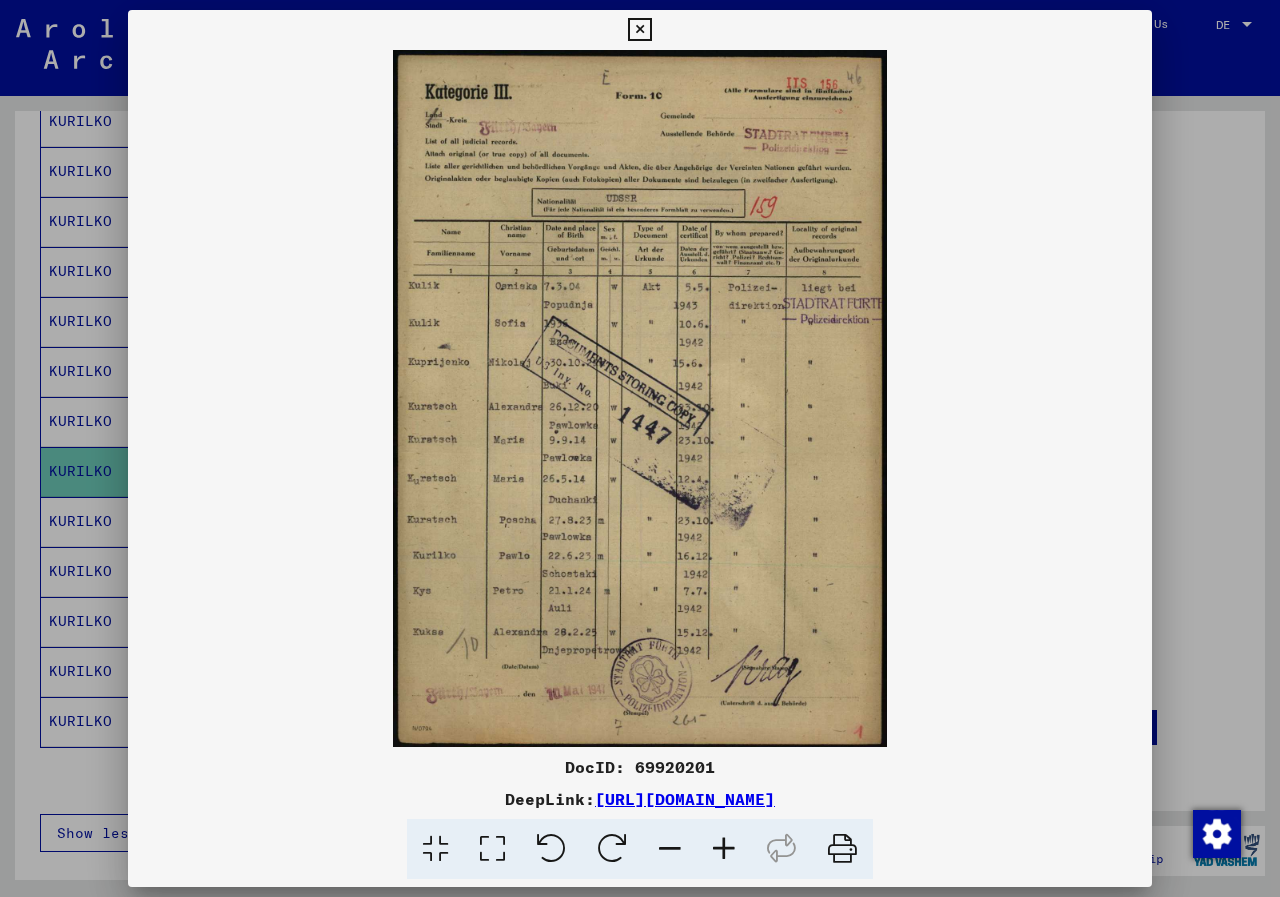 click at bounding box center [724, 849] 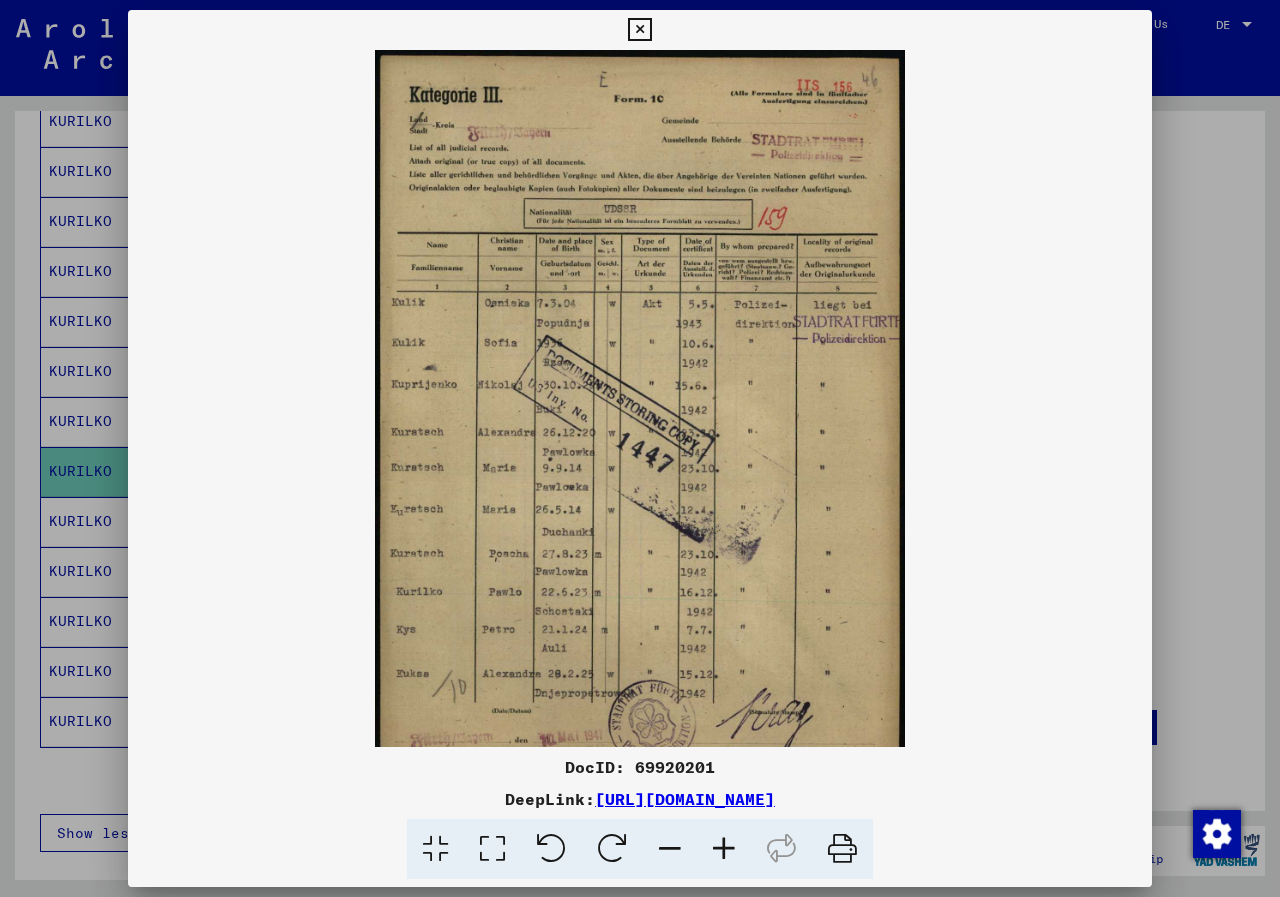 click at bounding box center (724, 849) 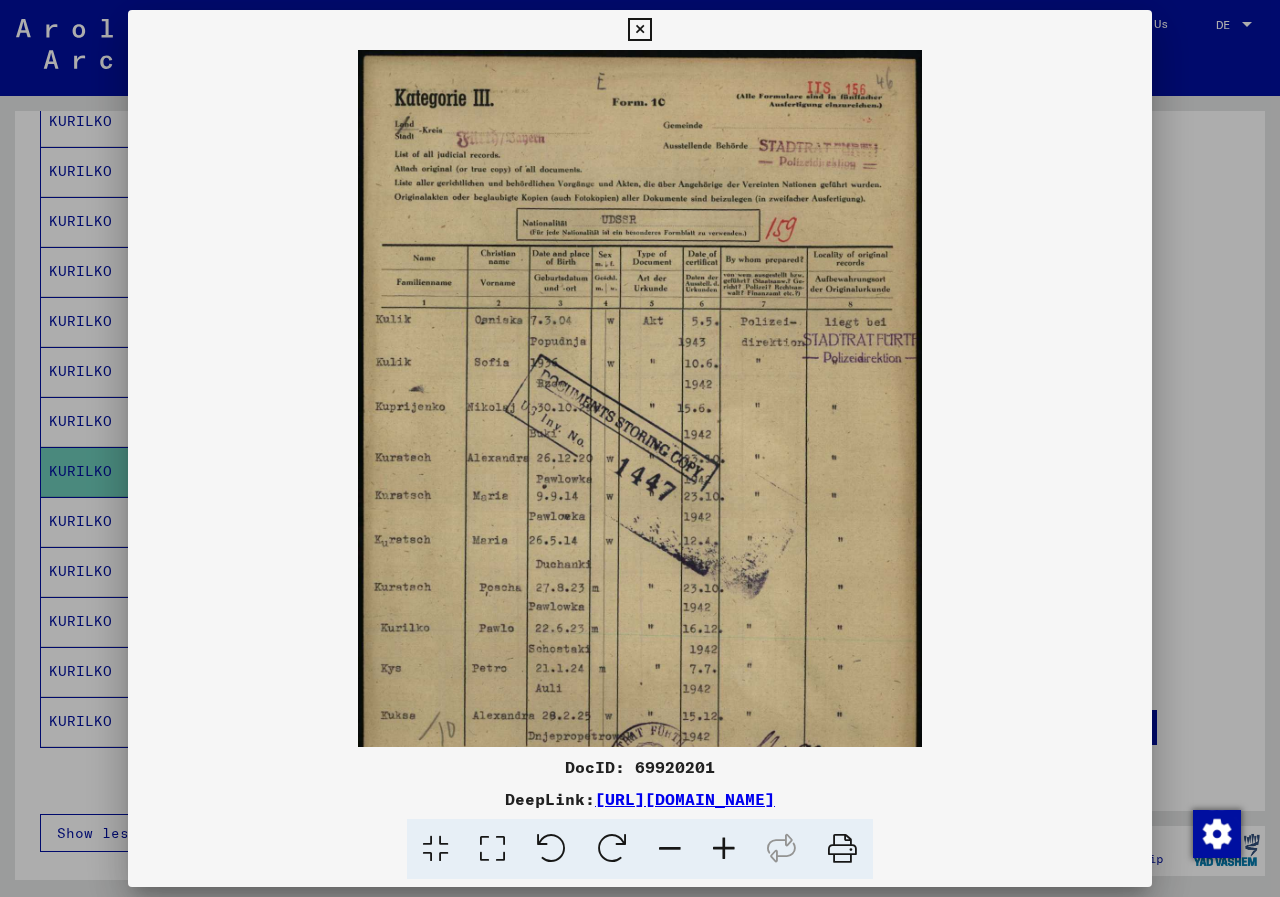 click at bounding box center [724, 849] 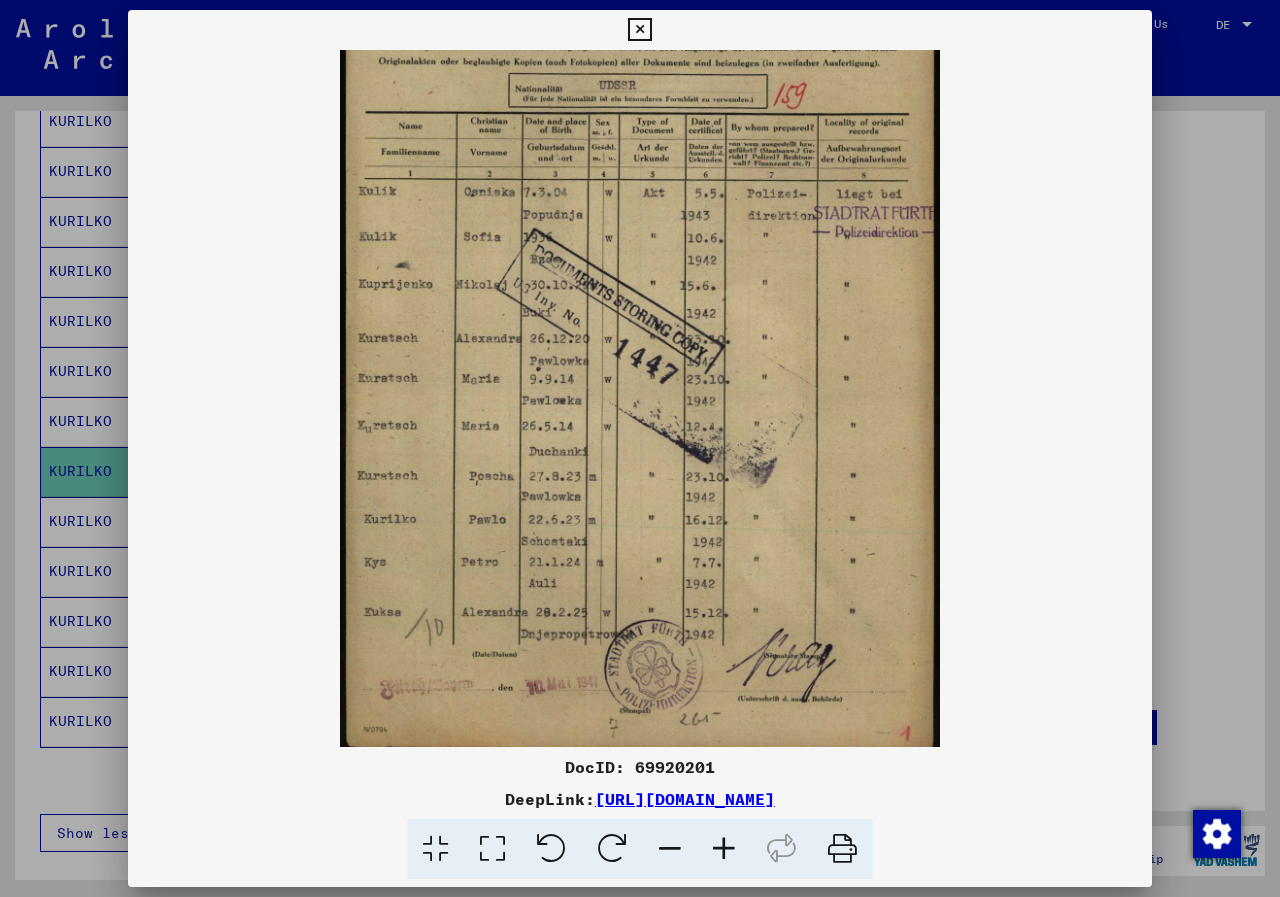 scroll, scrollTop: 150, scrollLeft: 0, axis: vertical 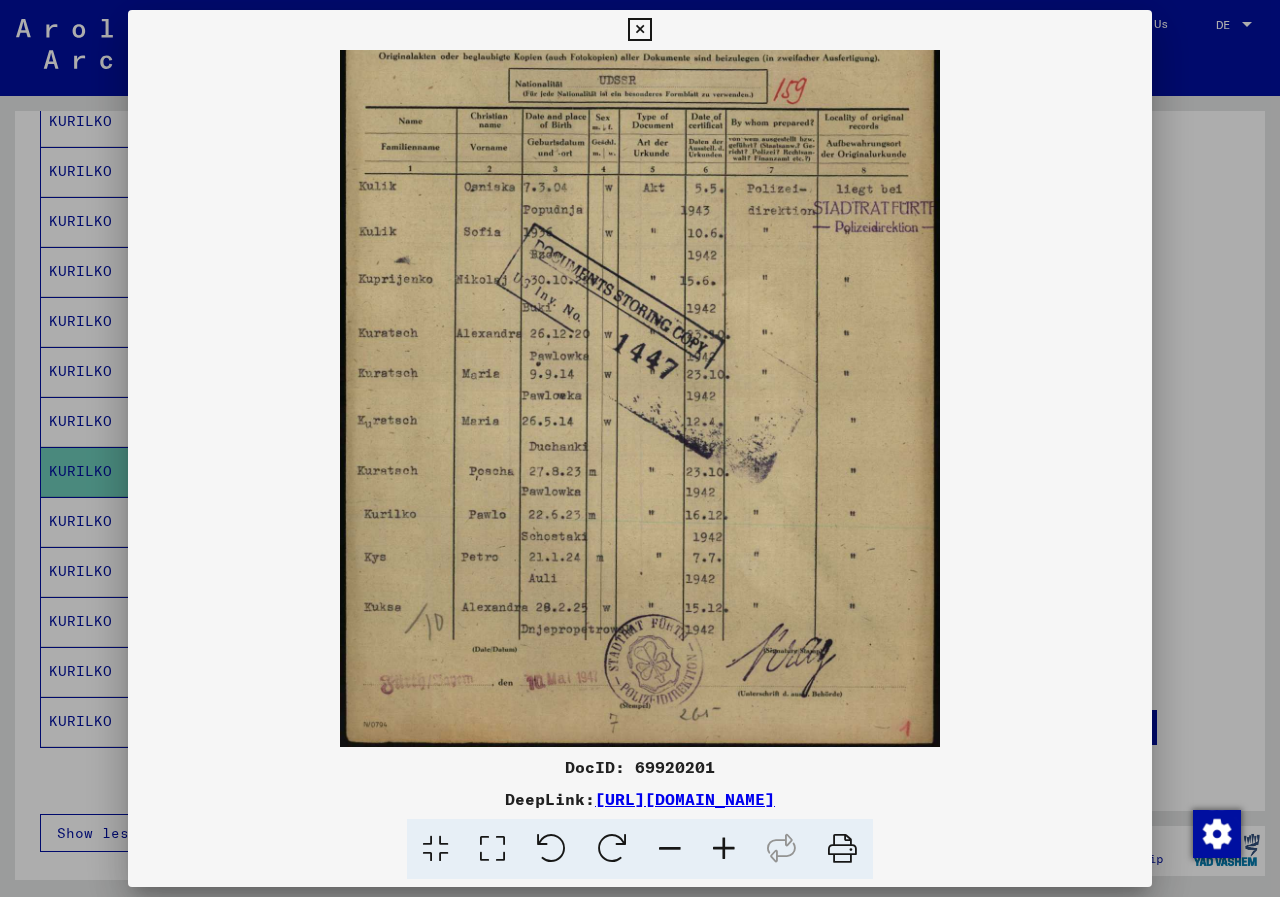 drag, startPoint x: 677, startPoint y: 507, endPoint x: 650, endPoint y: 239, distance: 269.35663 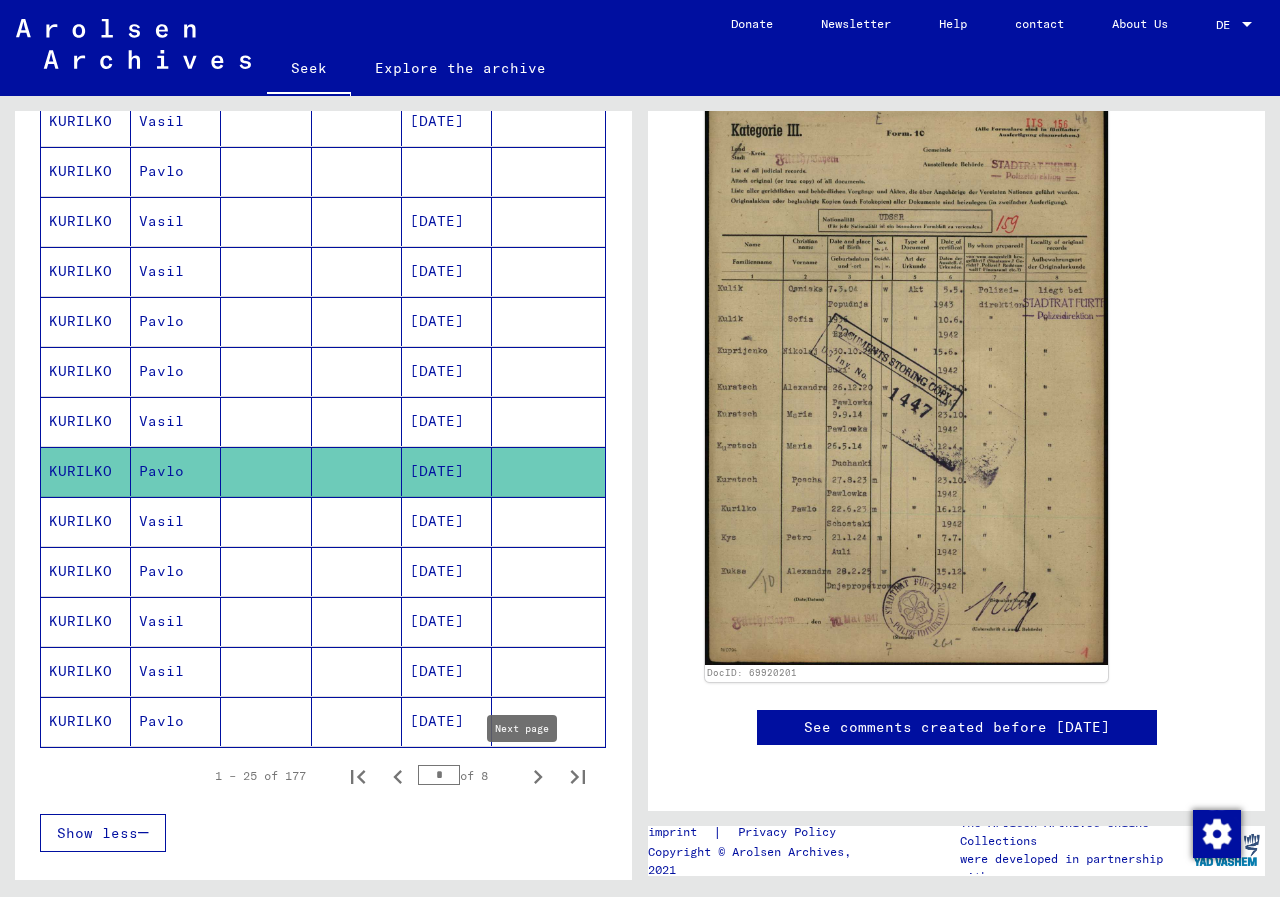 click 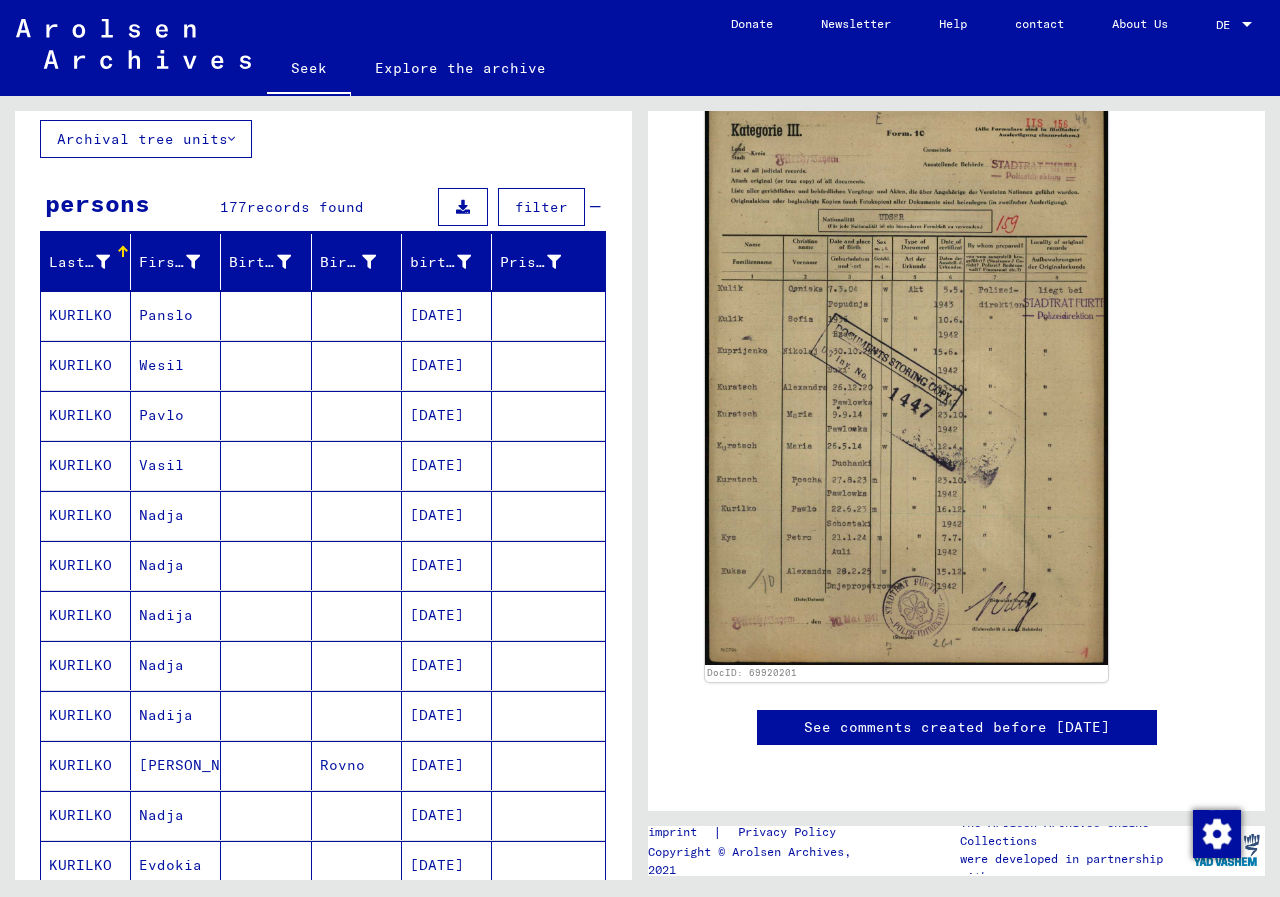 scroll, scrollTop: 0, scrollLeft: 0, axis: both 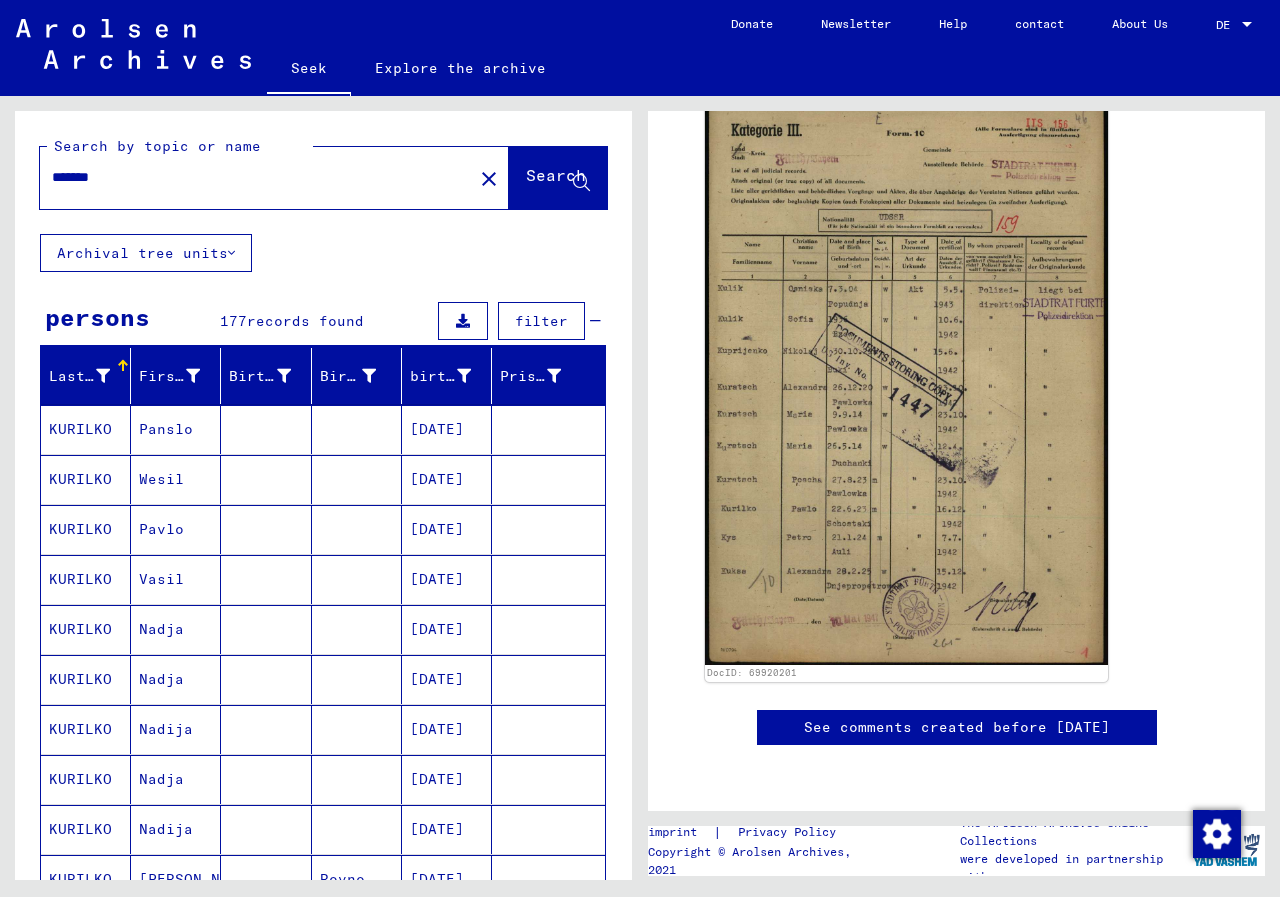 drag, startPoint x: 151, startPoint y: 183, endPoint x: 47, endPoint y: 192, distance: 104.388695 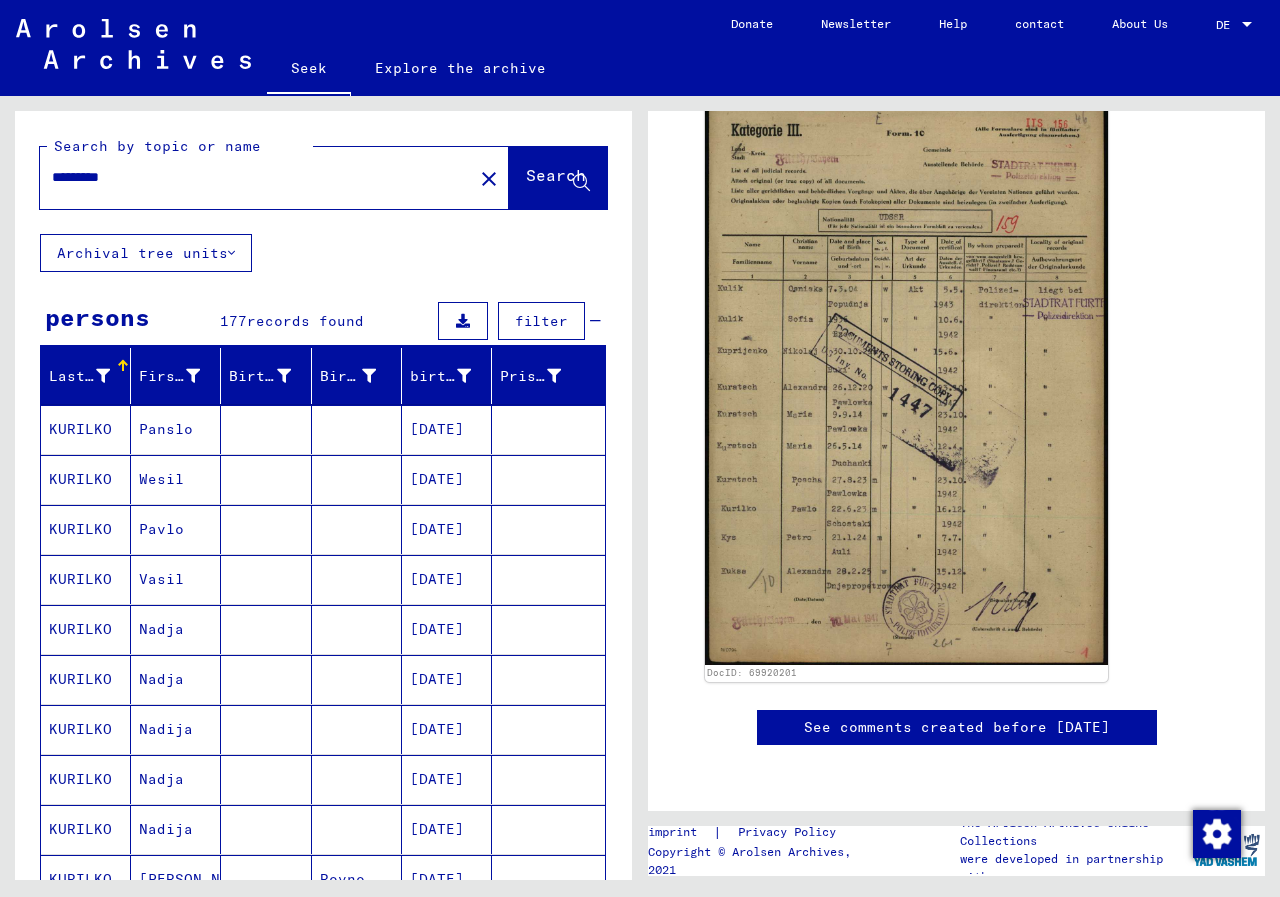 click on "Search" 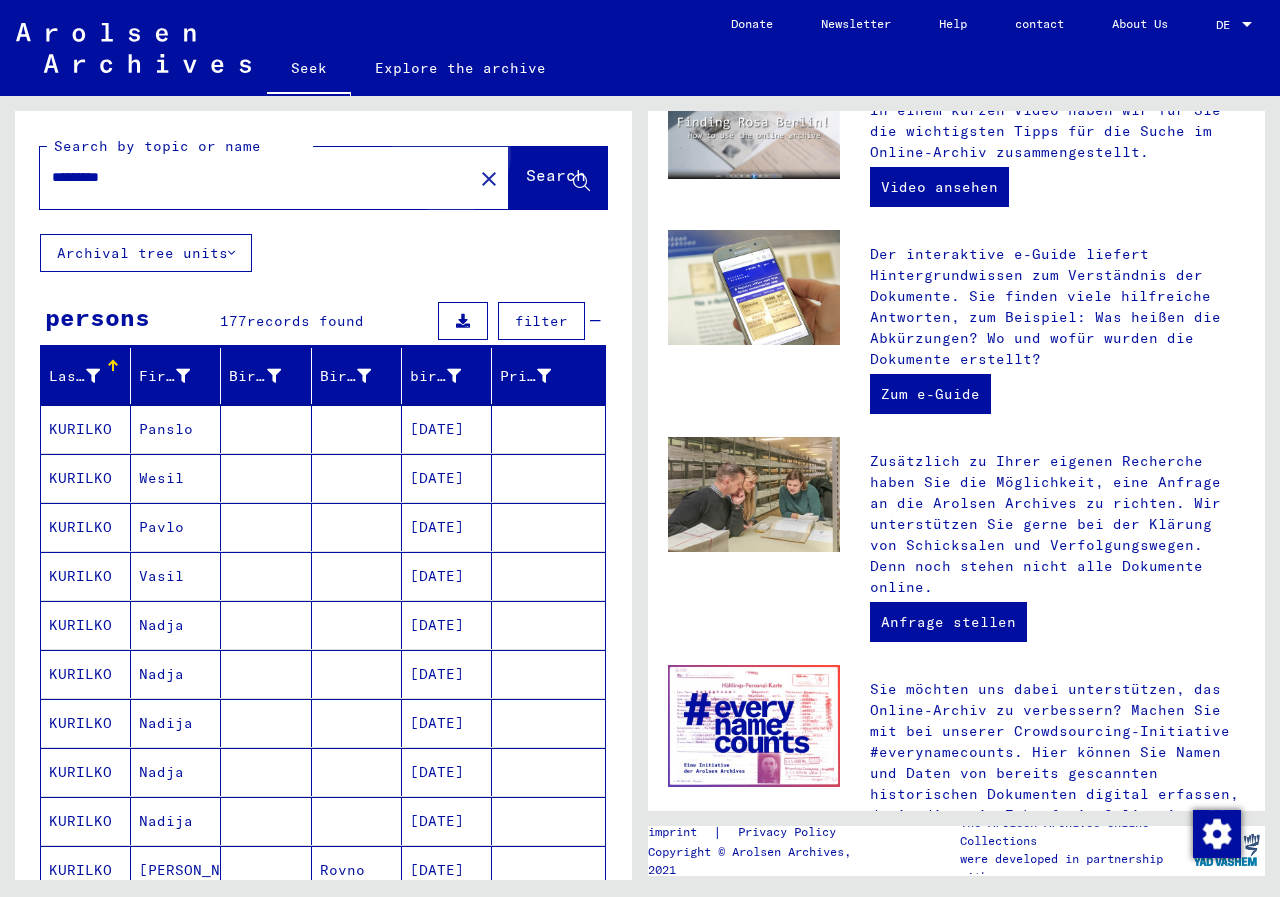 scroll, scrollTop: 0, scrollLeft: 0, axis: both 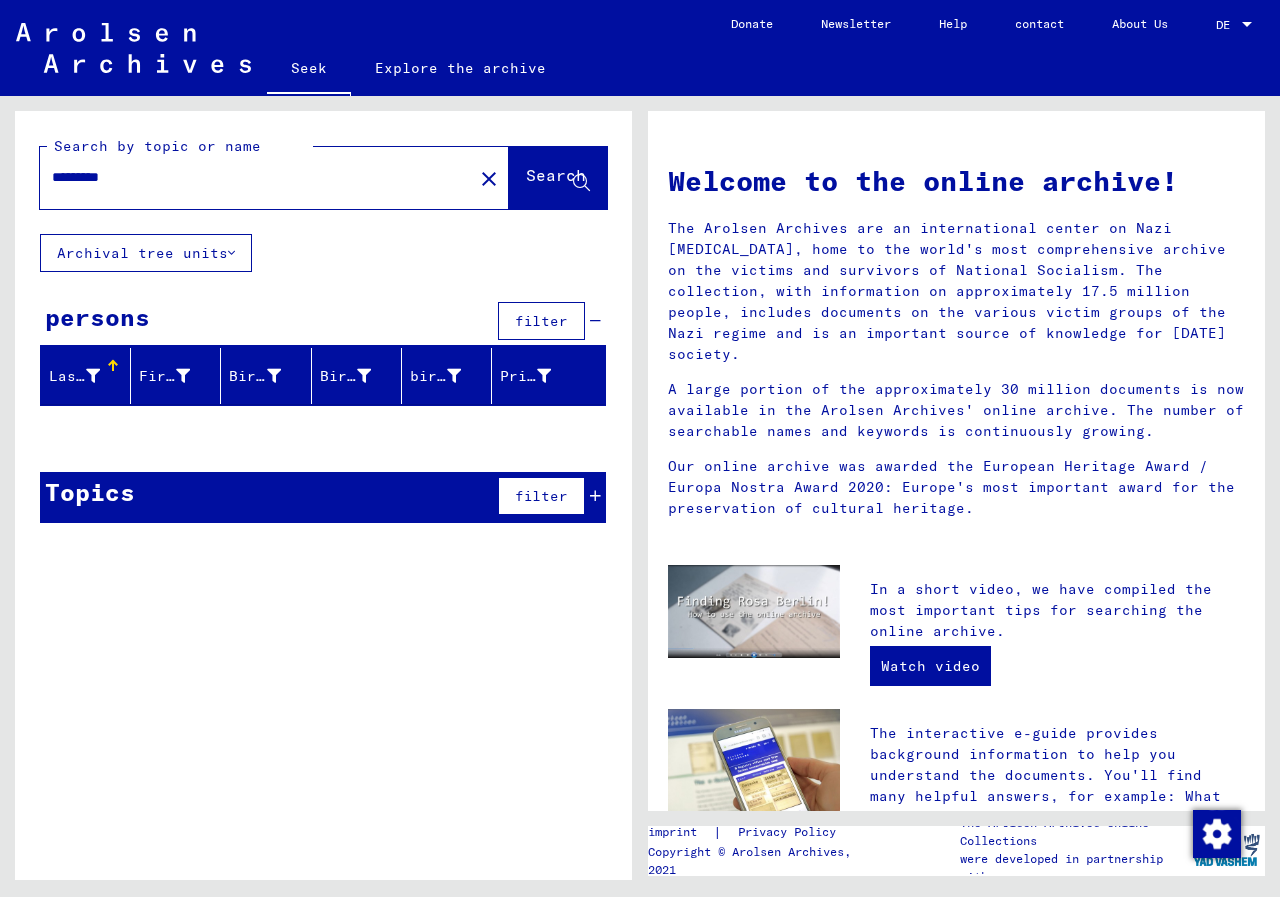 click on "*********" at bounding box center [250, 177] 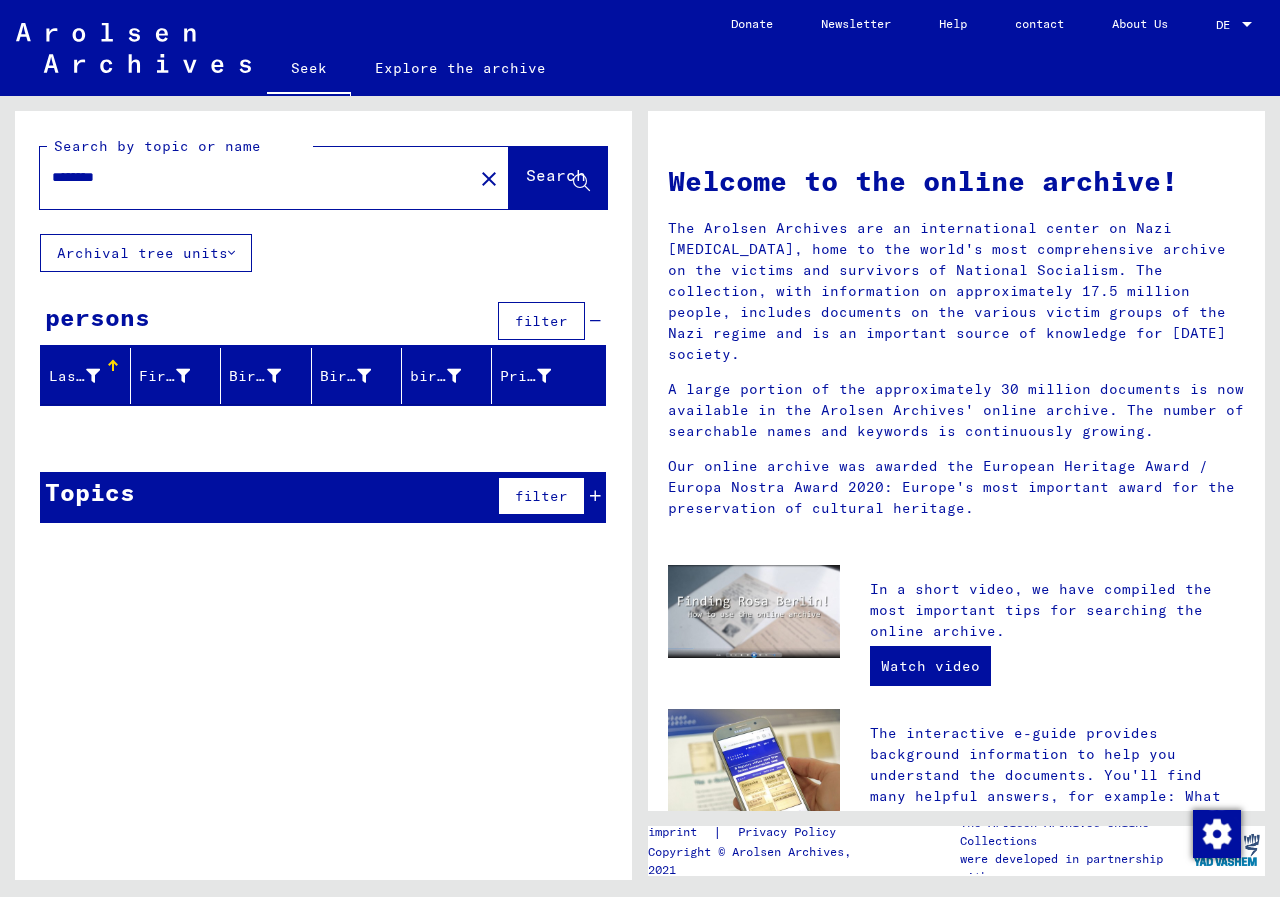 type on "********" 